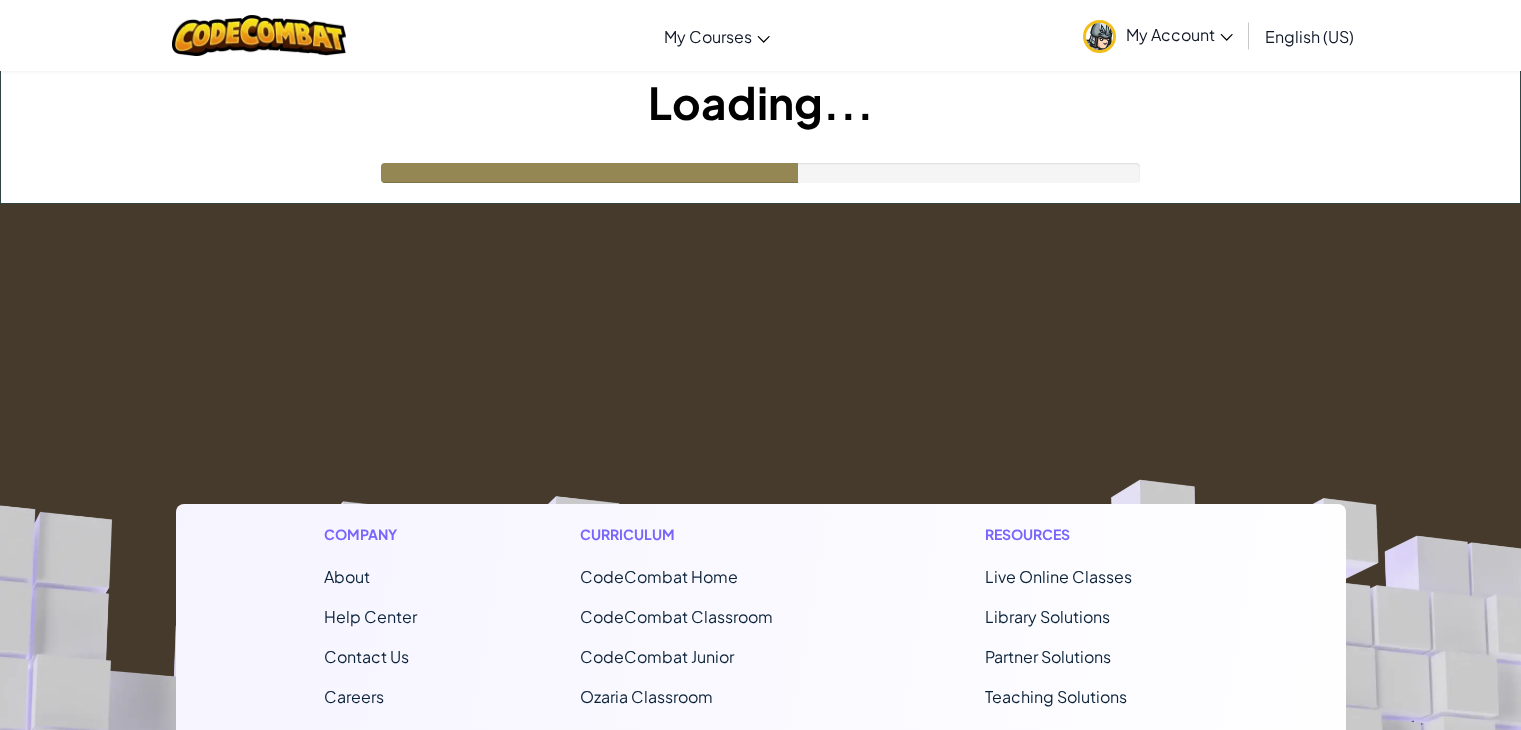 scroll, scrollTop: 0, scrollLeft: 0, axis: both 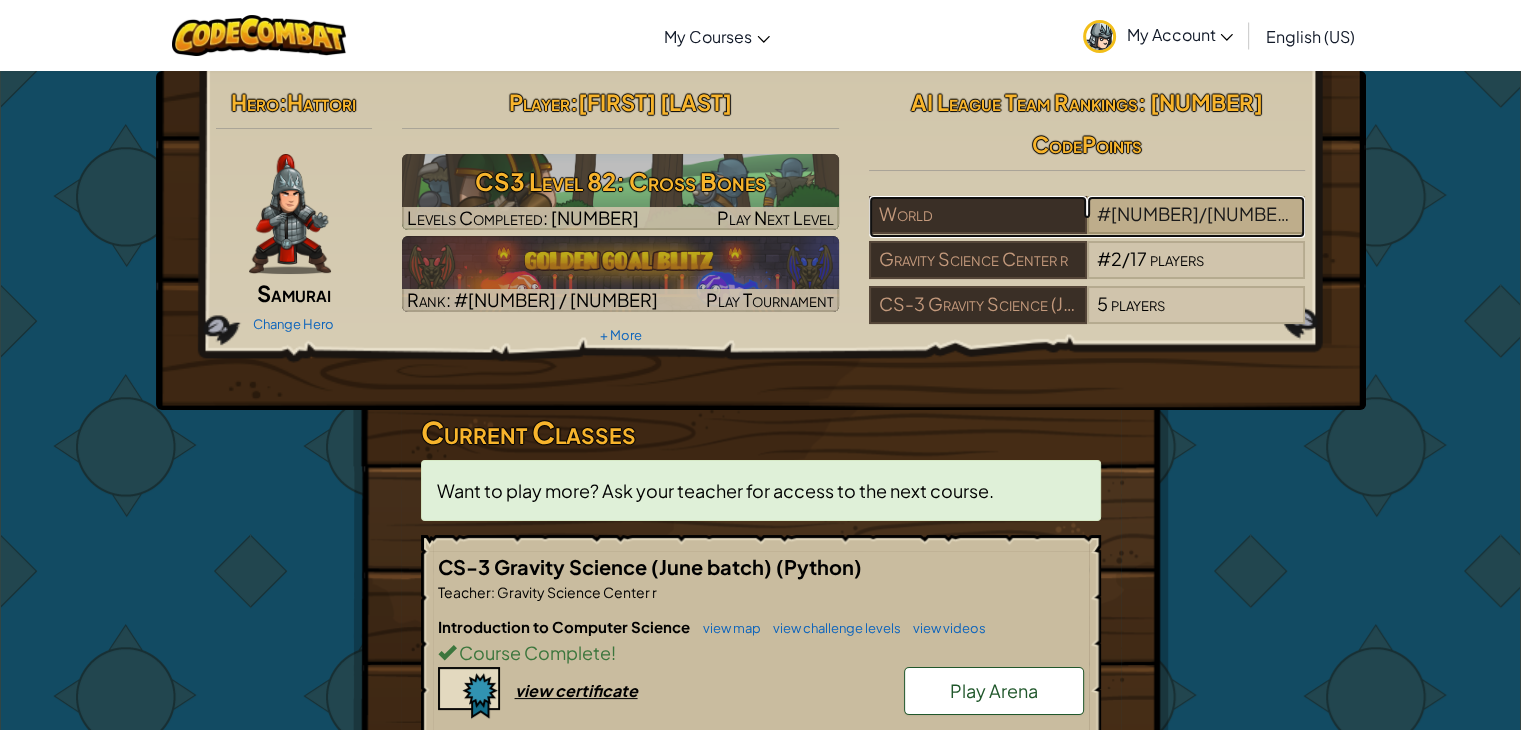 drag, startPoint x: 0, startPoint y: 0, endPoint x: 1241, endPoint y: 161, distance: 1251.4 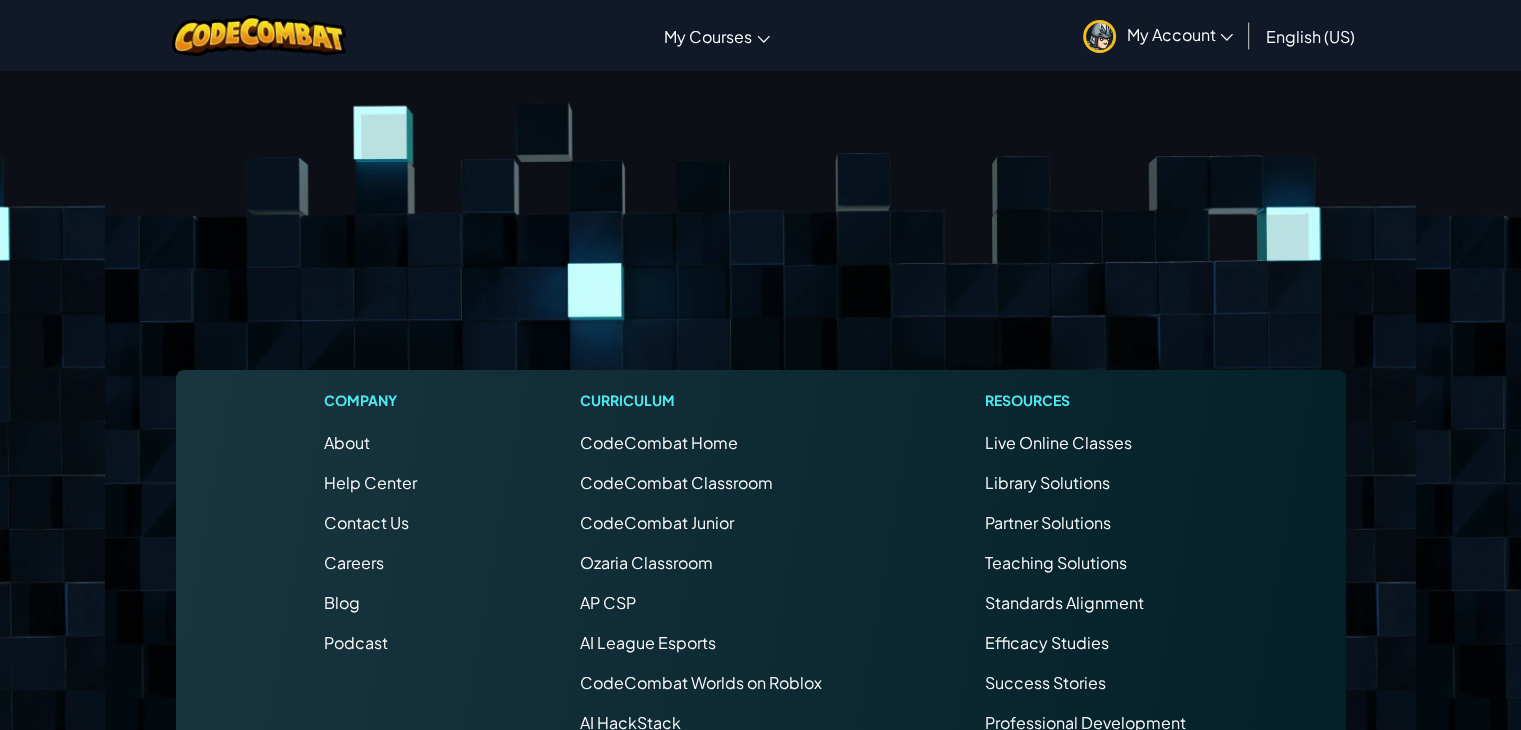 click on "Company About Help Center Contact Us Careers Blog Podcast Curriculum CodeCombat Home CodeCombat Classroom CodeCombat Junior Ozaria Classroom AP CSP AI League Esports CodeCombat Worlds on Roblox AI HackStack AI Junior (Beta) Resources Live Online Classes Library Solutions Partner Solutions Teaching Solutions Standards Alignment Efficacy Studies Success Stories Professional Development Hour of Code Grants & Funding Resources Accessibility (ACR/VPAT) Privacy Notice Copyright  ©2024 CodeCombat Inc.  All Rights Reserved." at bounding box center [760, 611] 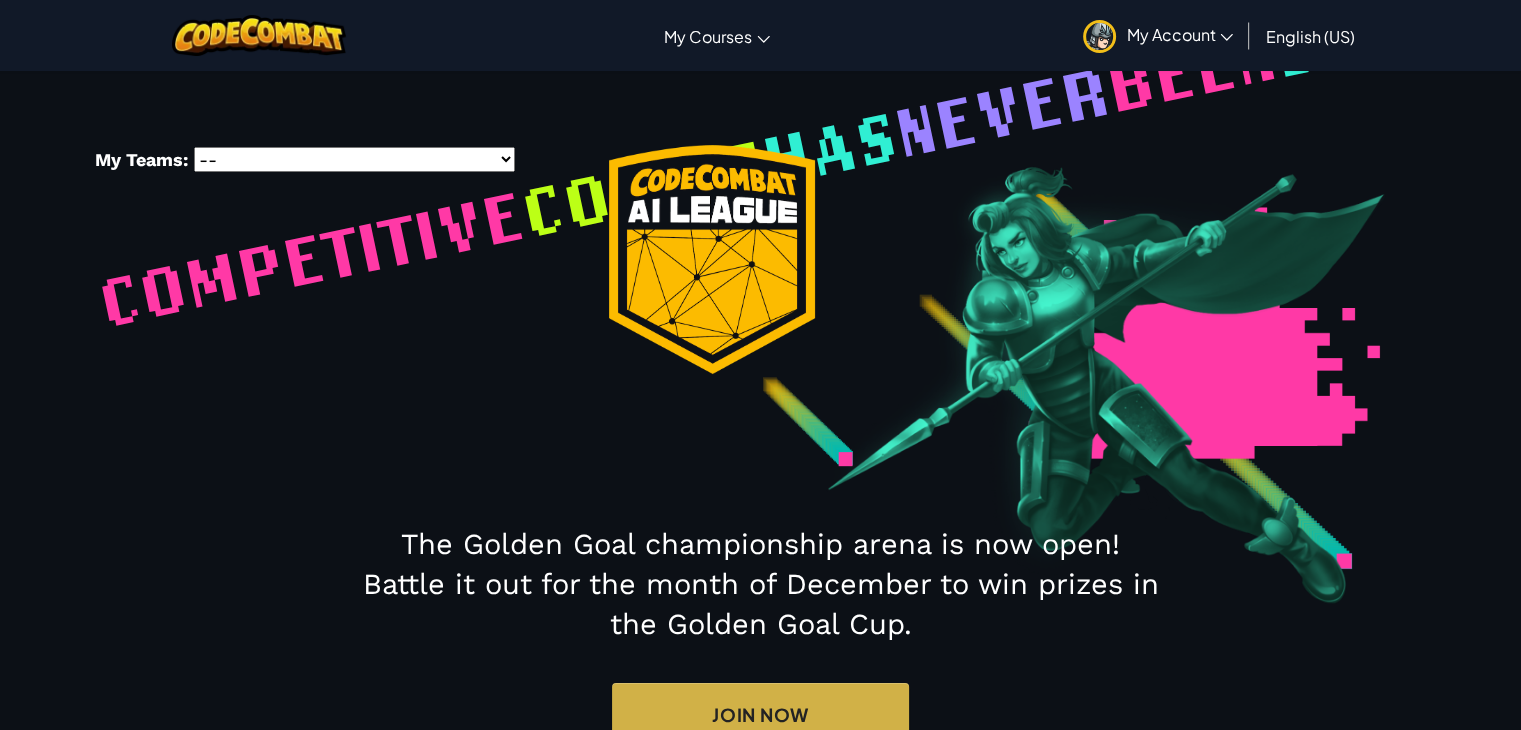 click on "--
[LOCATION] [LOCATION] [LOCATION] r
[PRODUCT] [MONTH] ([MONTH] [BATCH])" at bounding box center [354, 159] 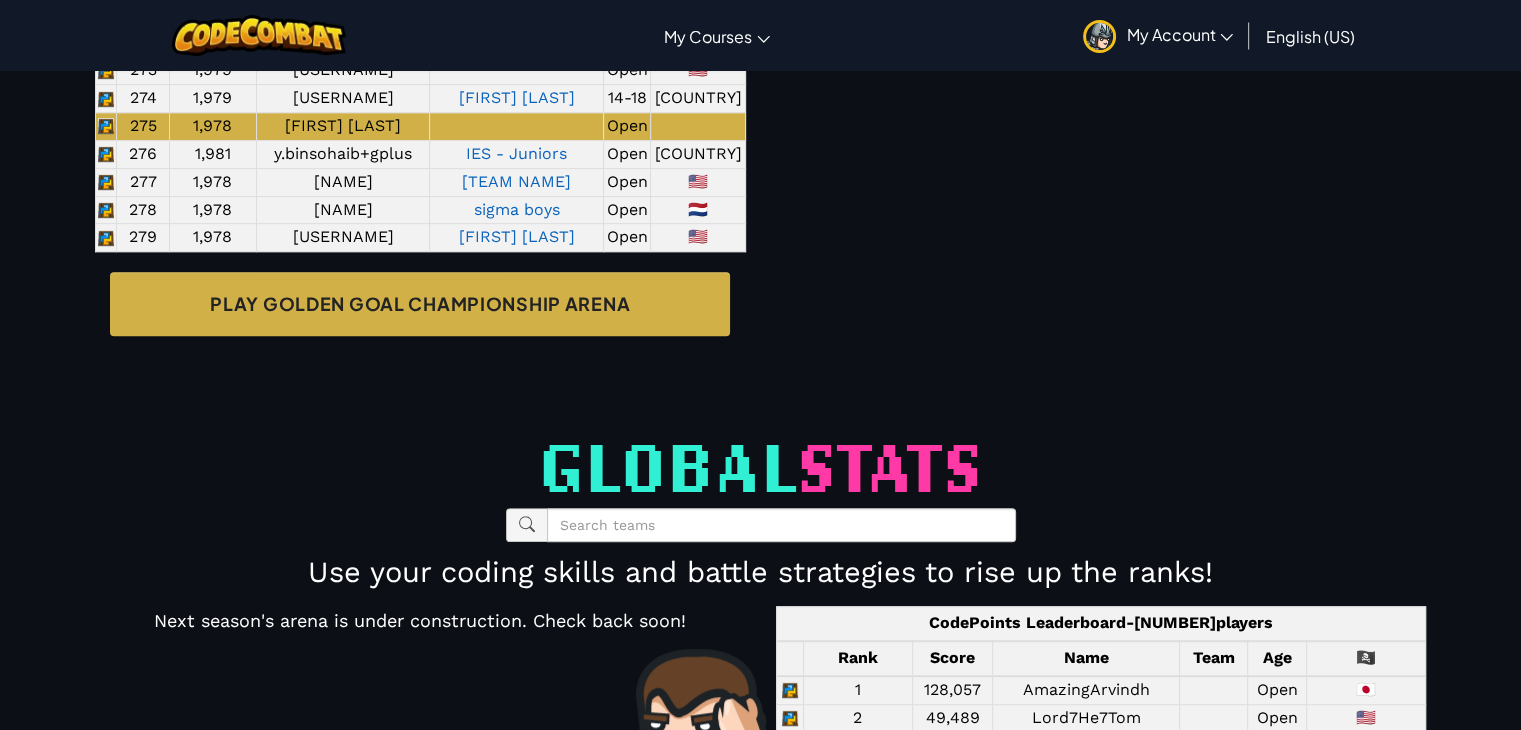 scroll, scrollTop: 1267, scrollLeft: 0, axis: vertical 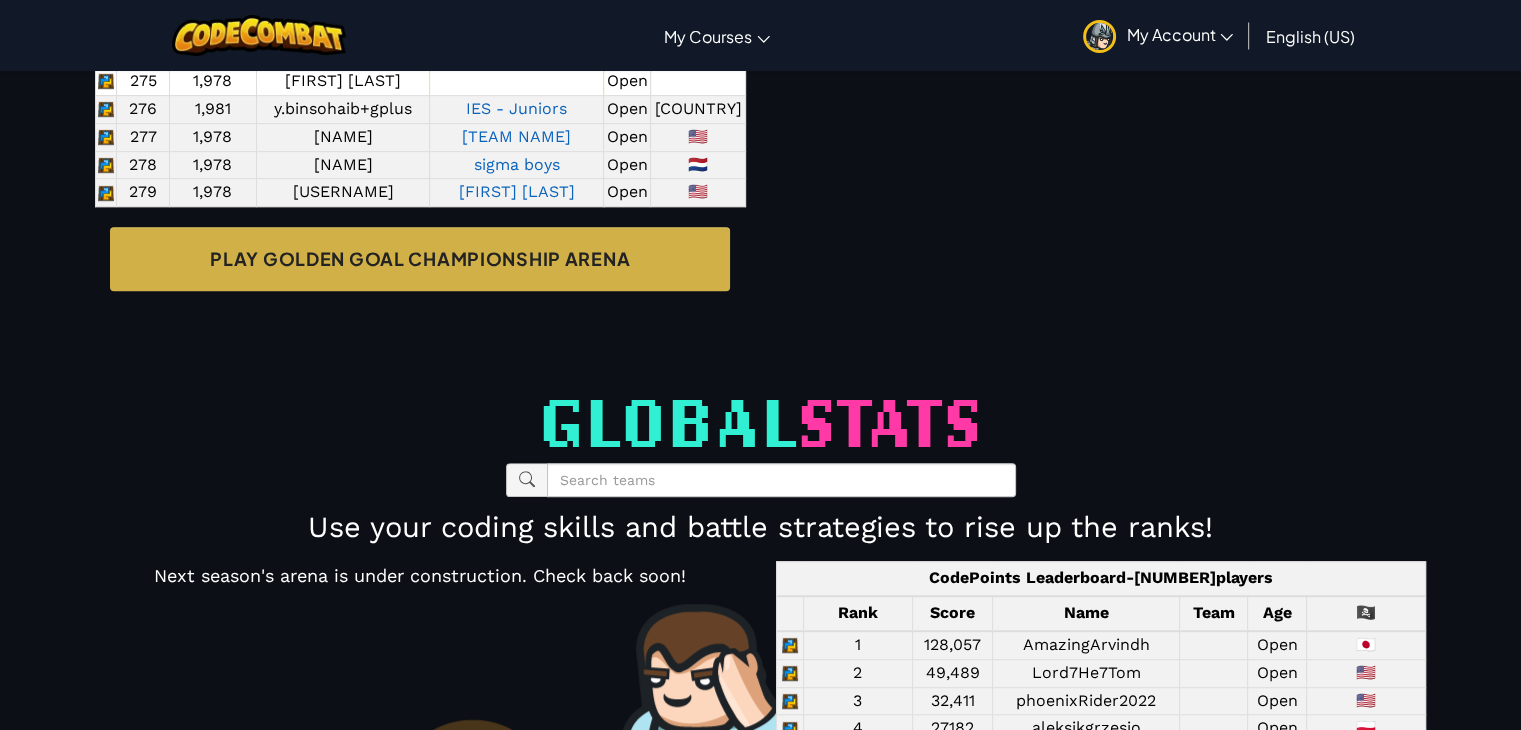 click on "Open" at bounding box center [627, 82] 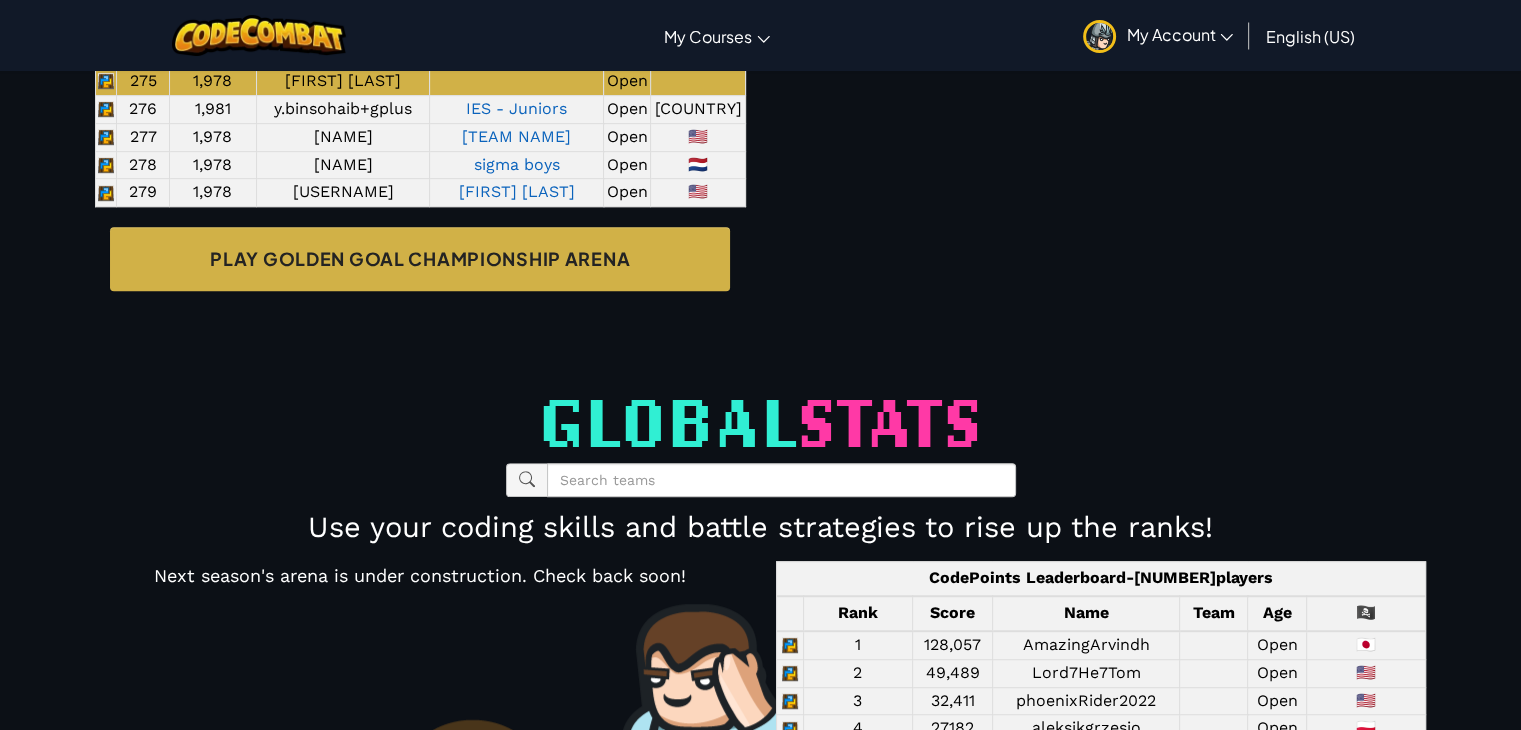 click on "14-18" at bounding box center [627, 54] 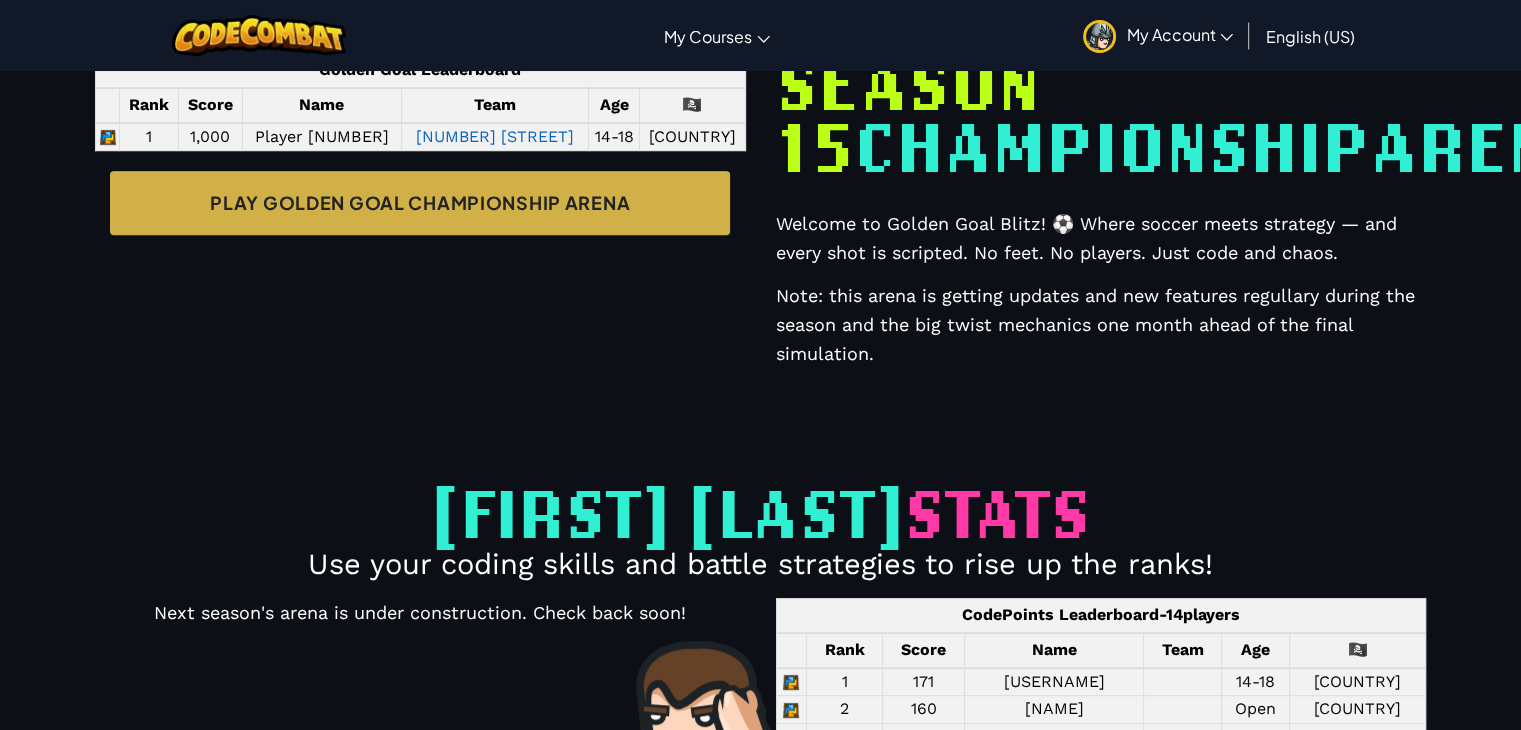 scroll, scrollTop: 872, scrollLeft: 0, axis: vertical 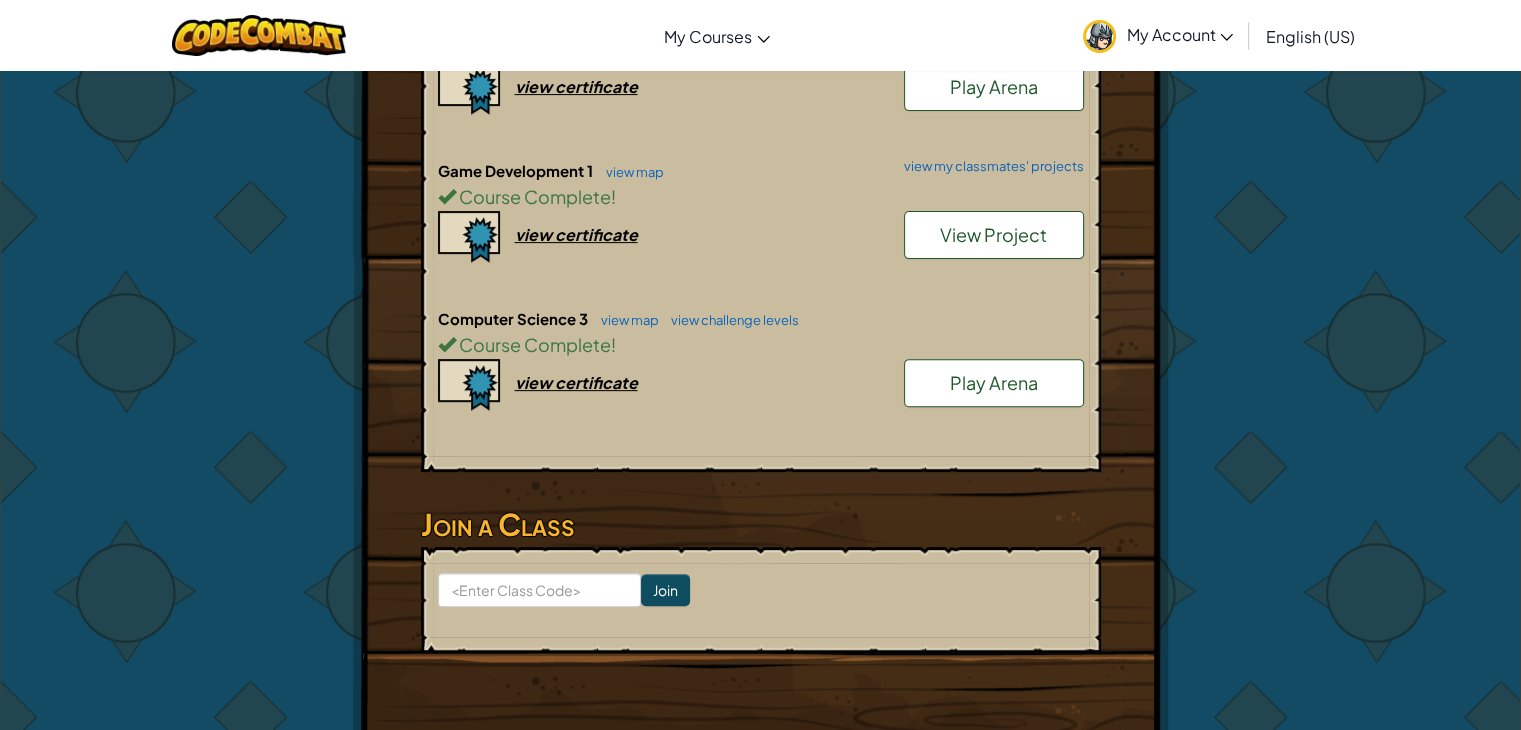 click on "View Project" at bounding box center (993, 234) 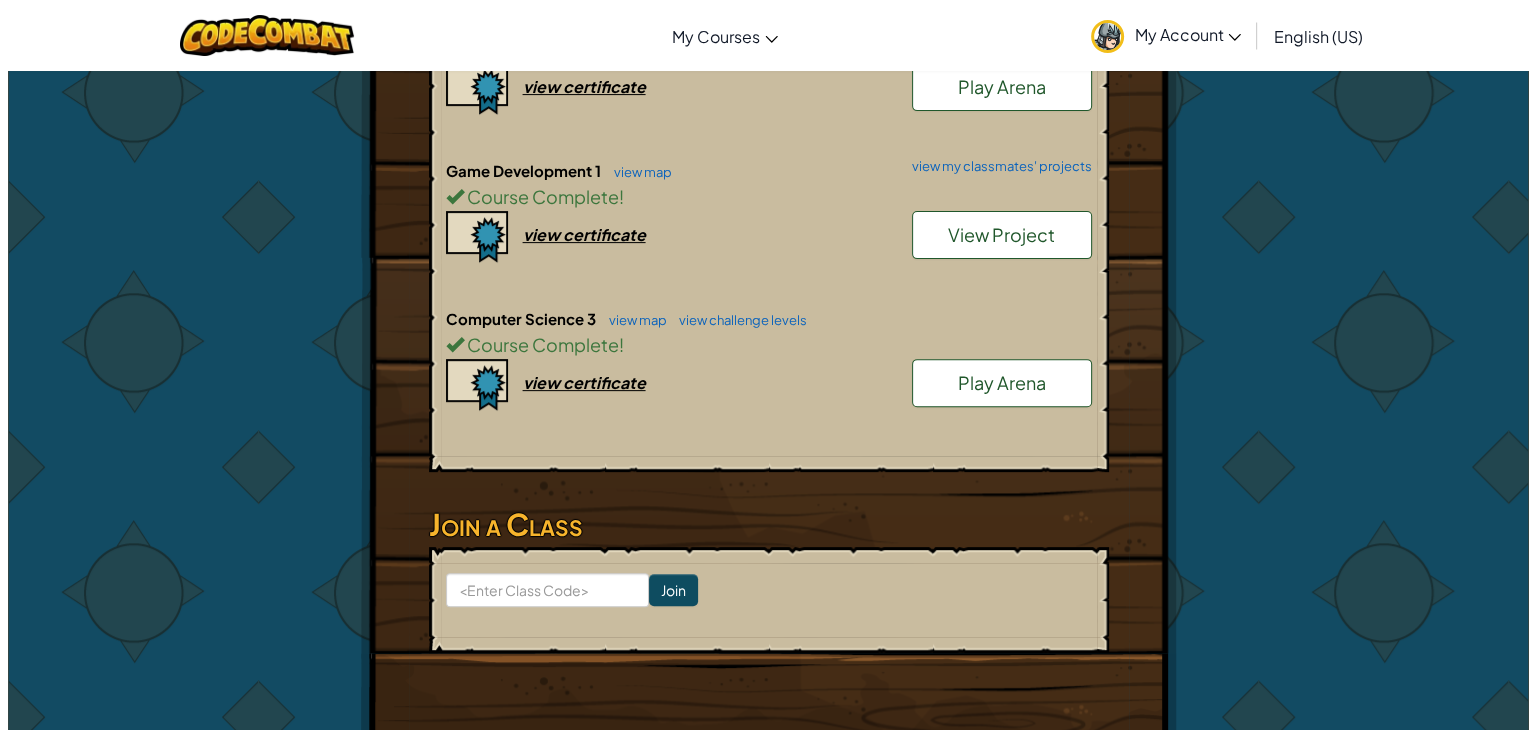 scroll, scrollTop: 0, scrollLeft: 0, axis: both 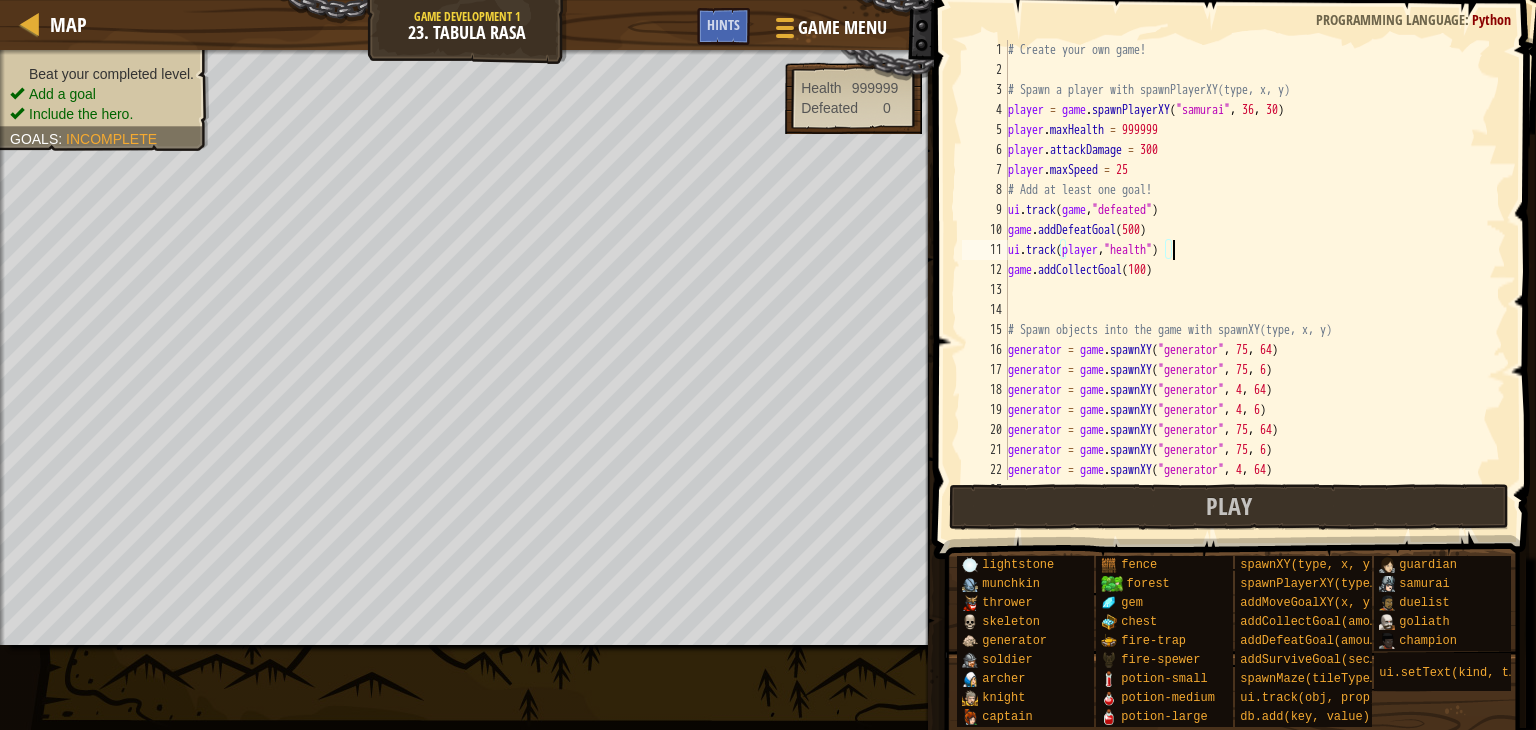 click on "# Create your own game! # Spawn a player with spawnPlayerXY(type, x, y) player   =   game . spawnPlayerXY ( "samurai" ,   [NUMBER] ,   [NUMBER] ) player . maxHealth   =   [NUMBER] player . attackDamage   =   [NUMBER] player . maxSpeed   =   [NUMBER] # Add at least one goal! ui . track ( game , "defeated" ) game . addDefeatGoal ( [NUMBER] ) ui . track ( player , "health" ) game . addCollectGoal ( [NUMBER] ) # Spawn objects into the game with spawnXY(type, x, y) generator   =   game . spawnXY ( "generator" ,   [NUMBER] ,   [NUMBER] ) generator   =   game . spawnXY ( "generator" ,   [NUMBER] ,   [NUMBER] ) generator   =   game . spawnXY ( "generator" ,   [NUMBER] ,   [NUMBER] ) generator   =   game . spawnXY ( "generator" ,   [NUMBER] ,   [NUMBER] ) generator   =   game . spawnXY ( "generator" ,   [NUMBER] ,   [NUMBER] ) generator   =   game . spawnXY ( "generator" ,   [NUMBER] ,   [NUMBER] ) generator   =   game . spawnXY ( "generator" ,   [NUMBER] ,   [NUMBER] ) generator   =   game . spawnXY ( "generator" ,   [NUMBER] ,   [NUMBER] )" at bounding box center [1247, 280] 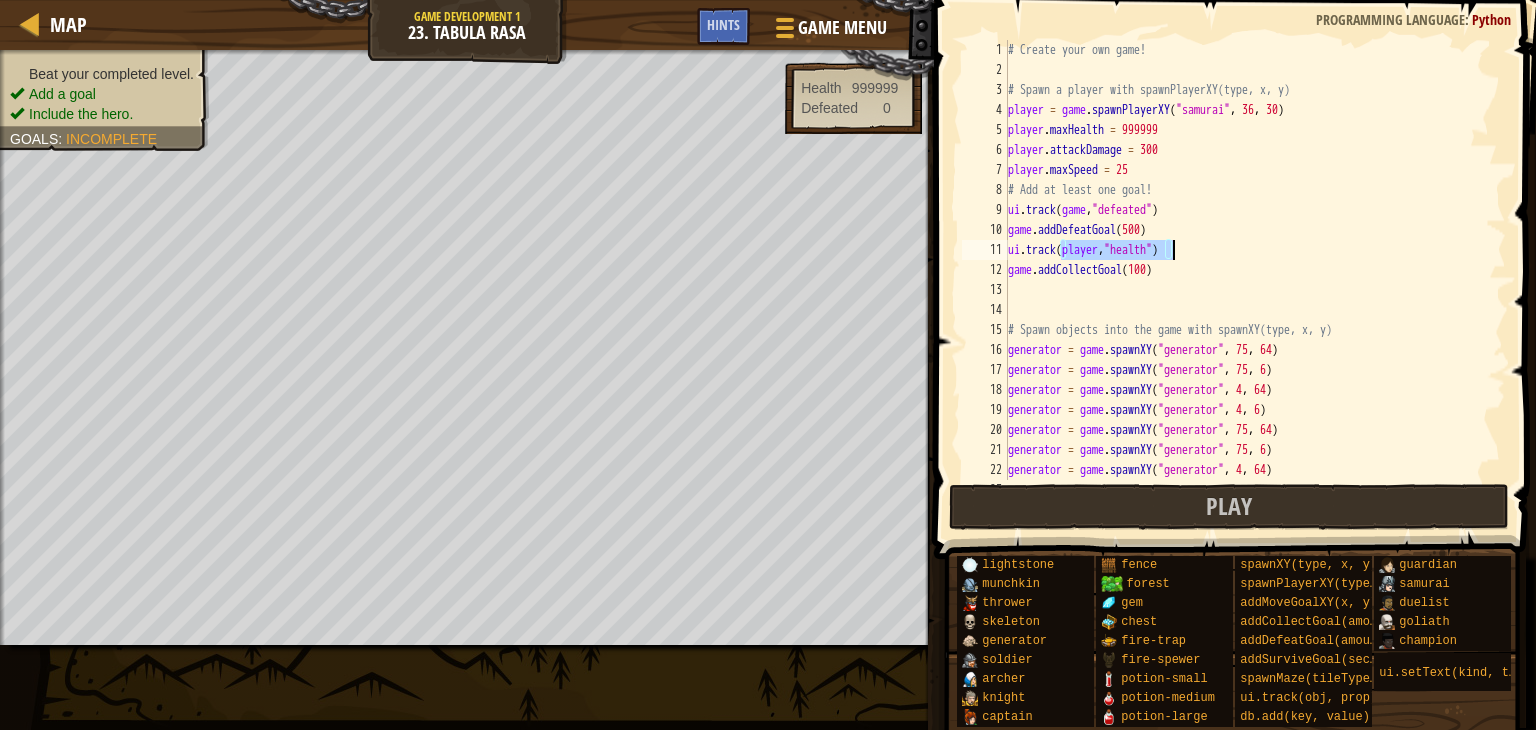 drag, startPoint x: 1173, startPoint y: 244, endPoint x: 1190, endPoint y: 245, distance: 17.029387 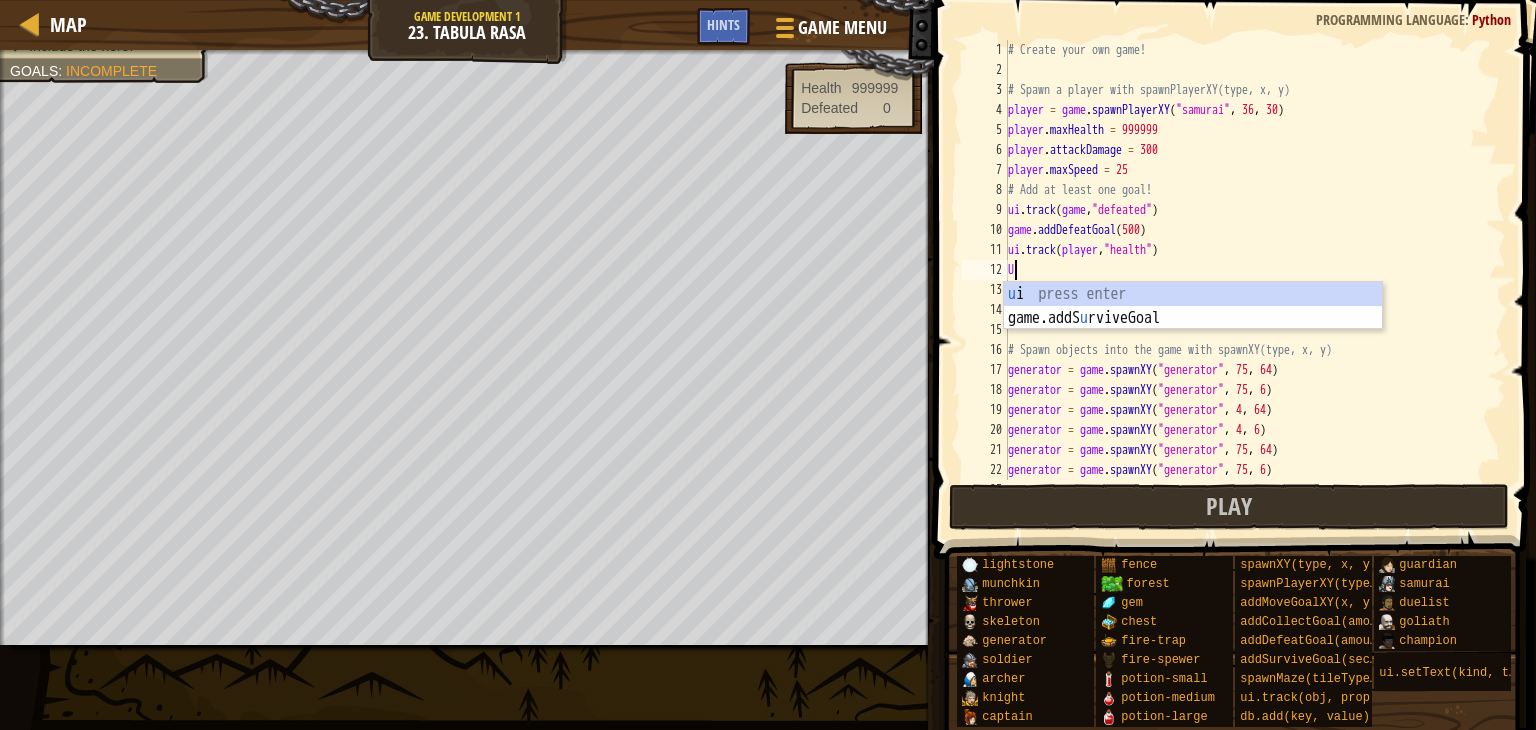 scroll, scrollTop: 9, scrollLeft: 0, axis: vertical 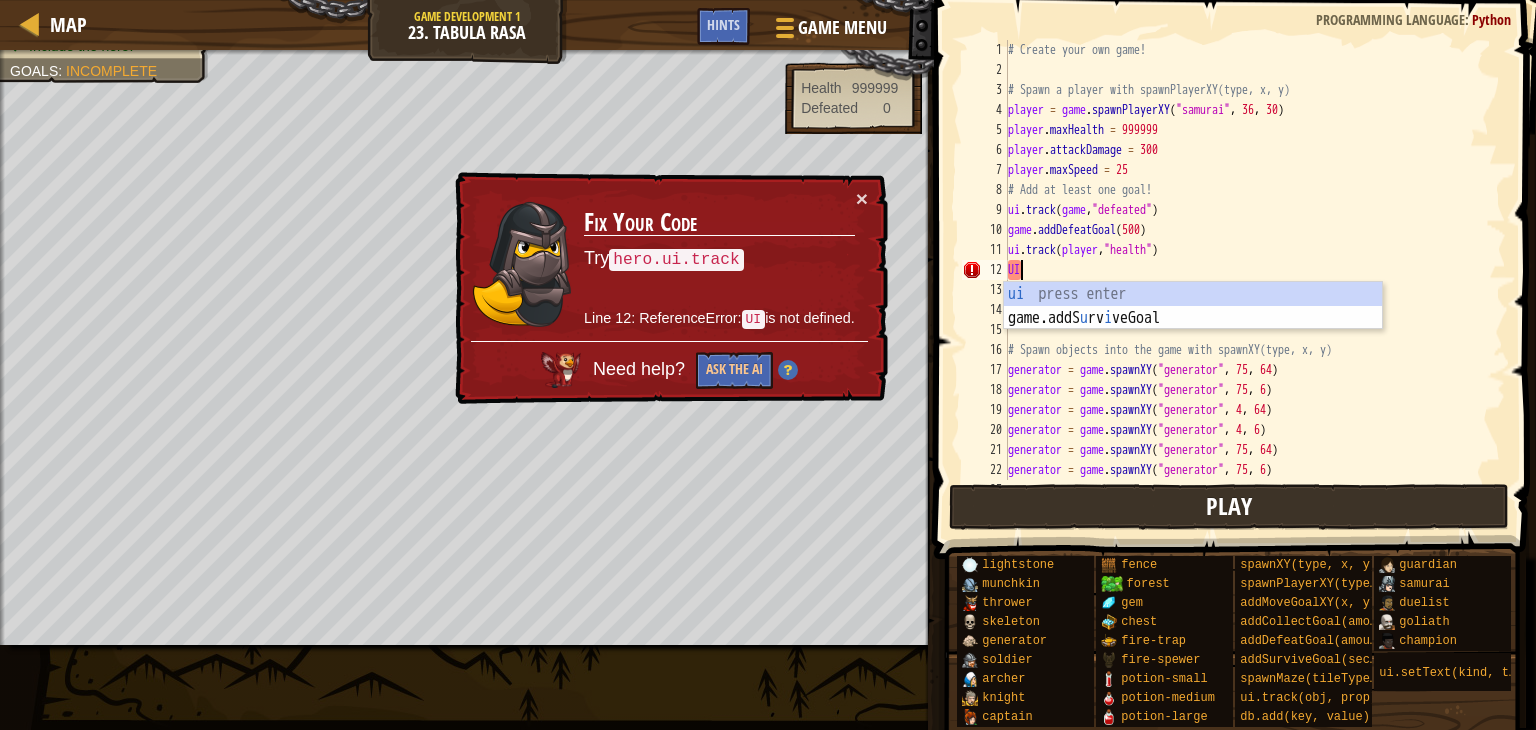 type on "U" 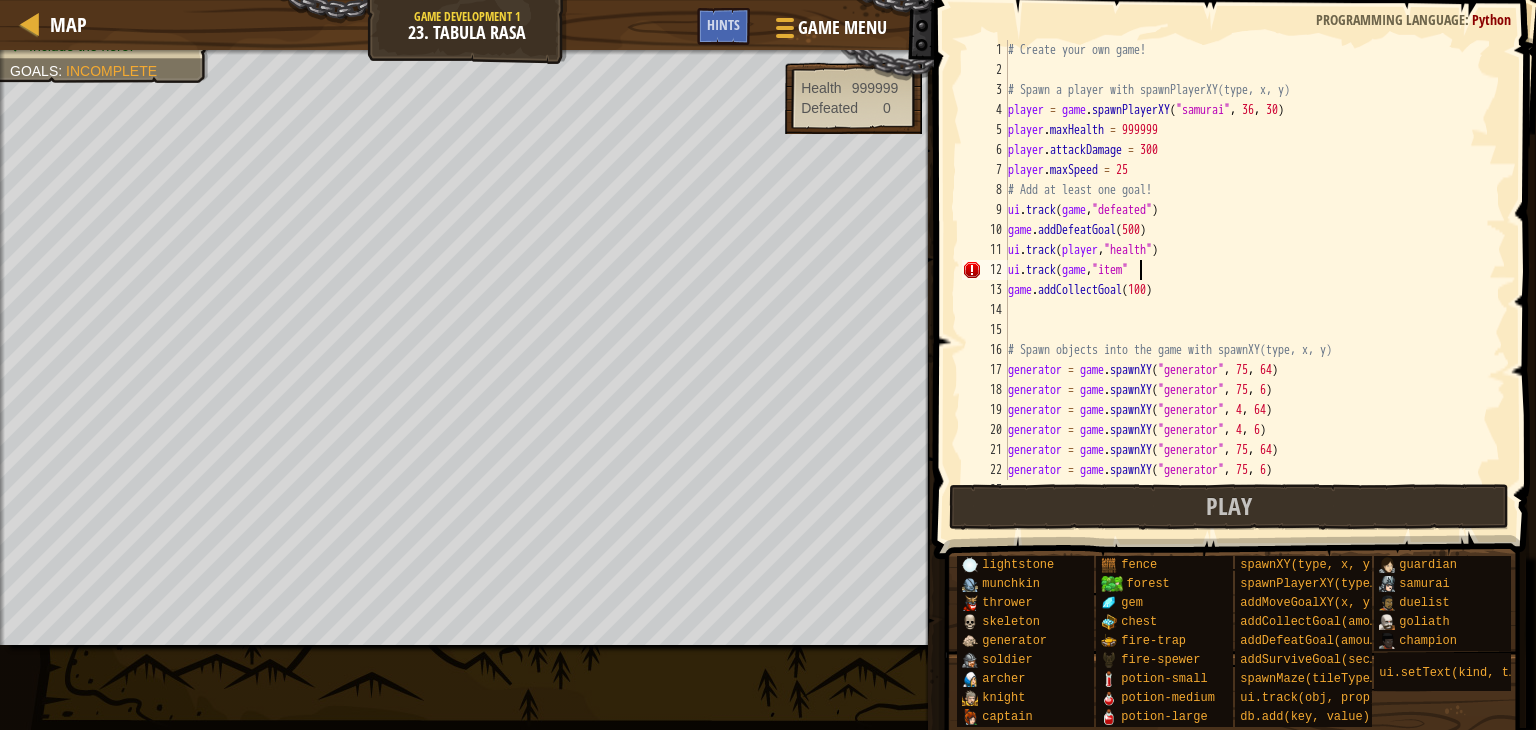scroll, scrollTop: 9, scrollLeft: 10, axis: both 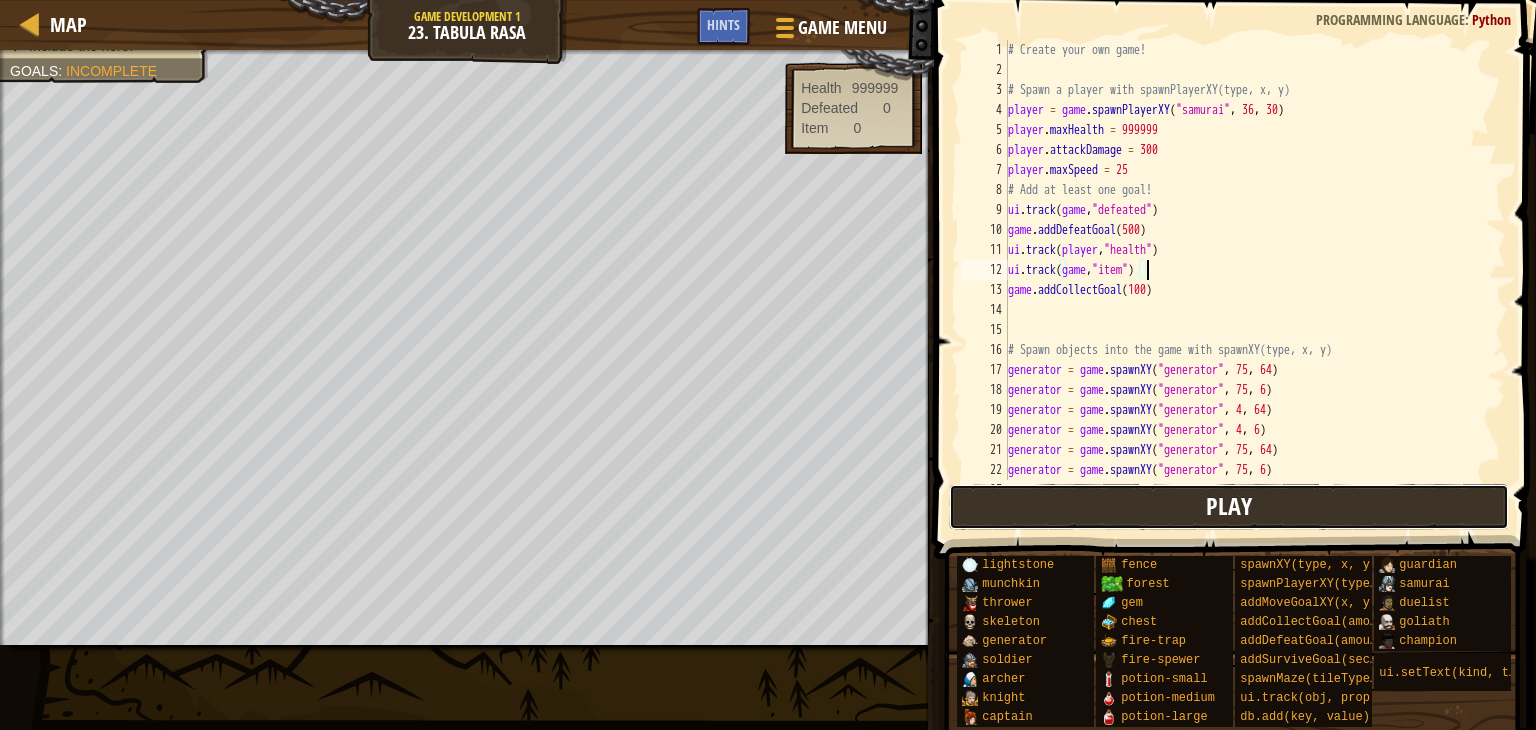 click on "Play" at bounding box center [1229, 507] 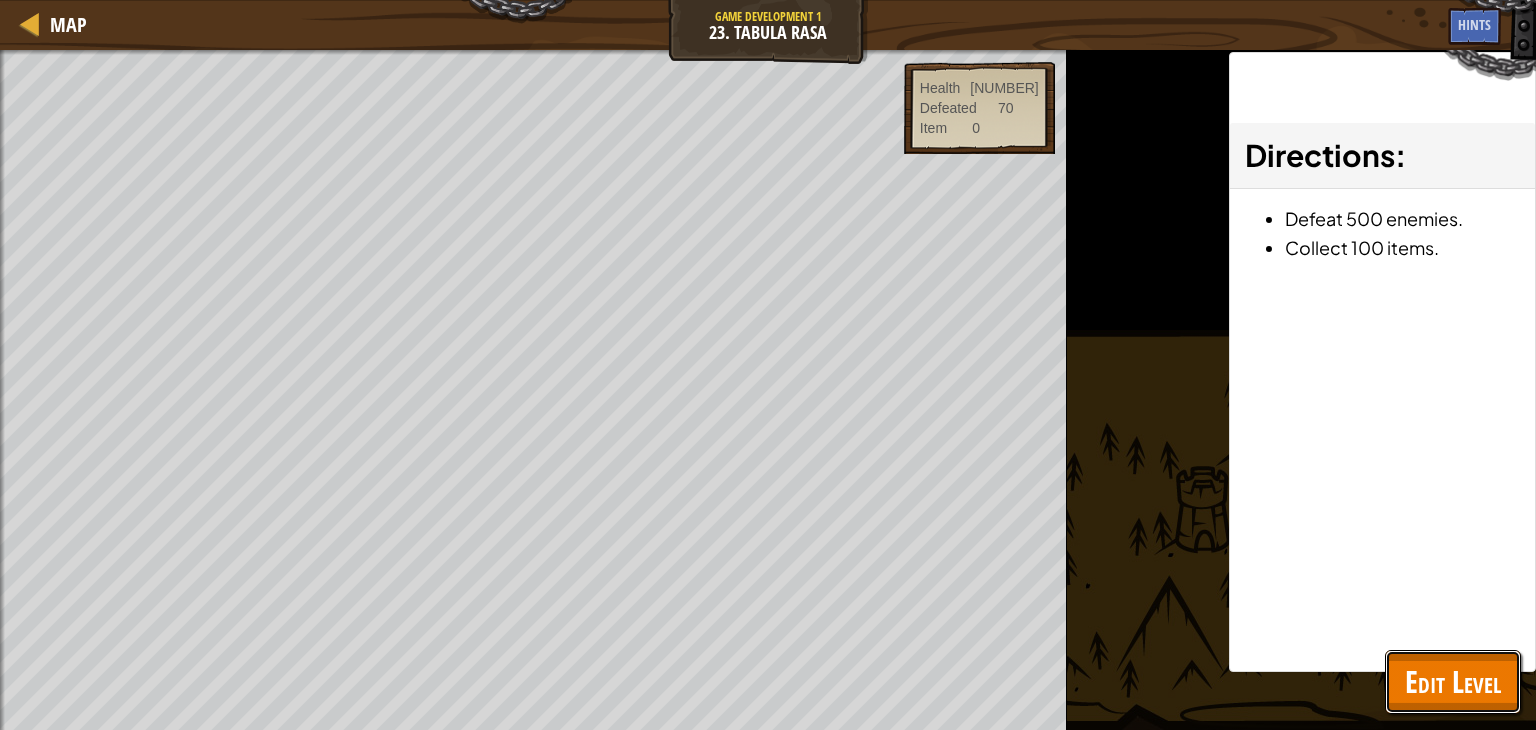 click on "Edit Level" at bounding box center [1453, 681] 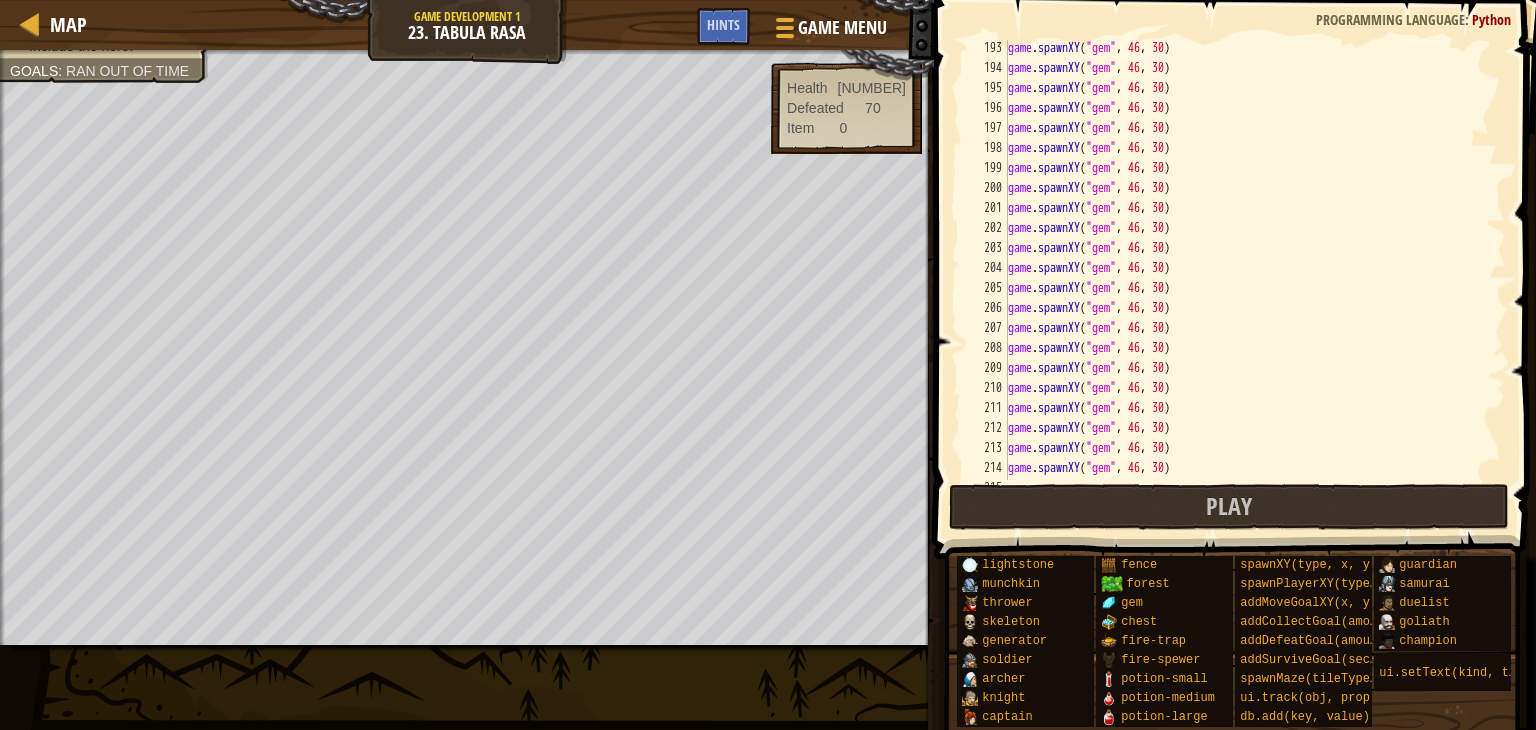scroll, scrollTop: 0, scrollLeft: 0, axis: both 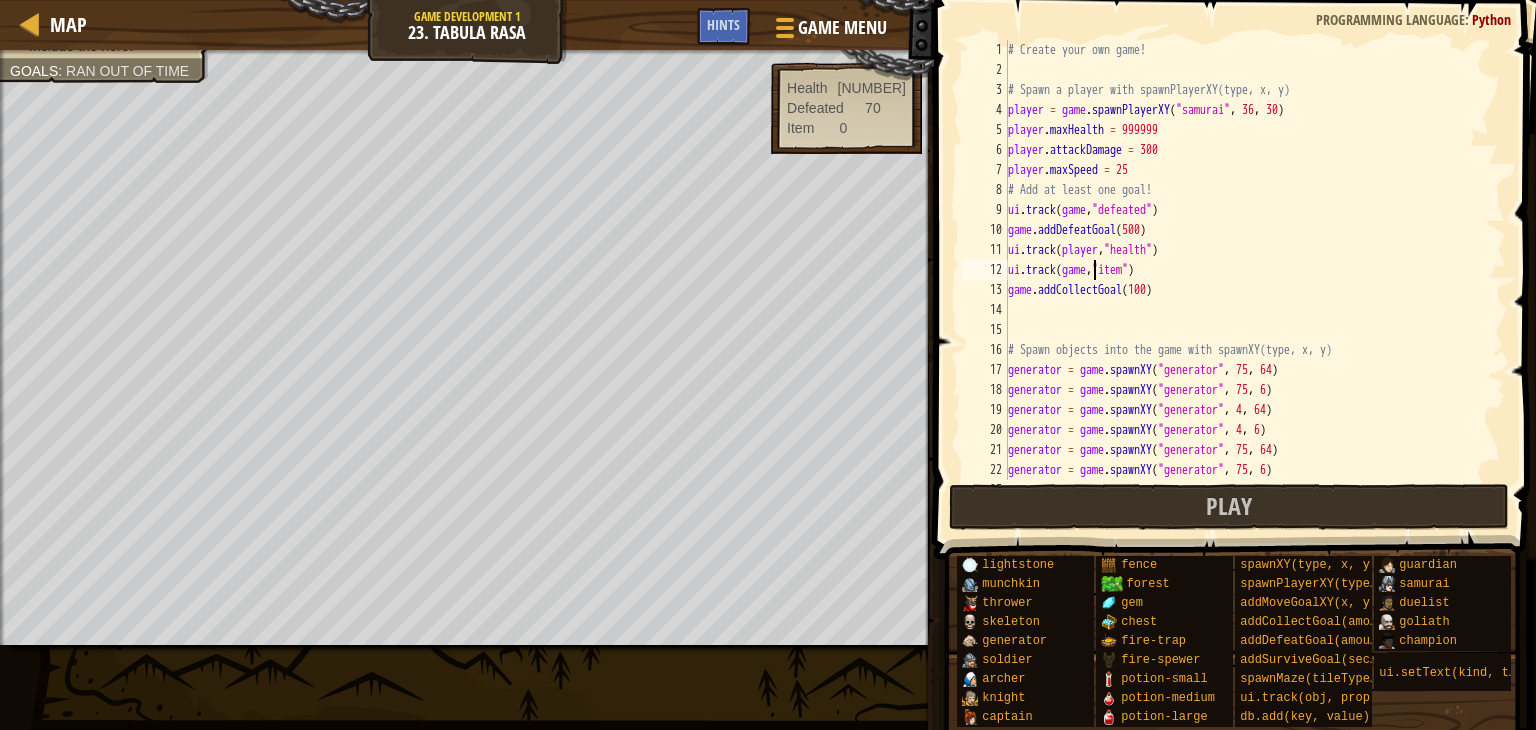 click on "# Create your own game! # Spawn a player with spawnPlayerXY(type, x, y) player   =   game . spawnPlayerXY ( "samurai" ,   [NUMBER] ,   [NUMBER] ) player . maxHealth   =   [NUMBER] player . attackDamage   =   [NUMBER] player . maxSpeed   =   [NUMBER] # Add at least one goal! ui . track ( game , "defeated" ) game . addDefeatGoal ( [NUMBER] ) ui . track ( player , "health" ) ui . track ( game , "item" ) game . addCollectGoal ( [NUMBER] ) # Spawn objects into the game with spawnXY(type, x, y) generator   =   game . spawnXY ( "generator" ,   [NUMBER] ,   [NUMBER] ) generator   =   game . spawnXY ( "generator" ,   [NUMBER] ,   [NUMBER] ) generator   =   game . spawnXY ( "generator" ,   [NUMBER] ,   [NUMBER] ) generator   =   game . spawnXY ( "generator" ,   [NUMBER] ,   [NUMBER] ) generator   =   game . spawnXY ( "generator" ,   [NUMBER] ,   [NUMBER] ) generator   =   game . spawnXY ( "generator" ,   [NUMBER] ,   [NUMBER] ) generator   =   game . spawnXY ( "generator" ,   [NUMBER] ,   [NUMBER] )" at bounding box center [1247, 280] 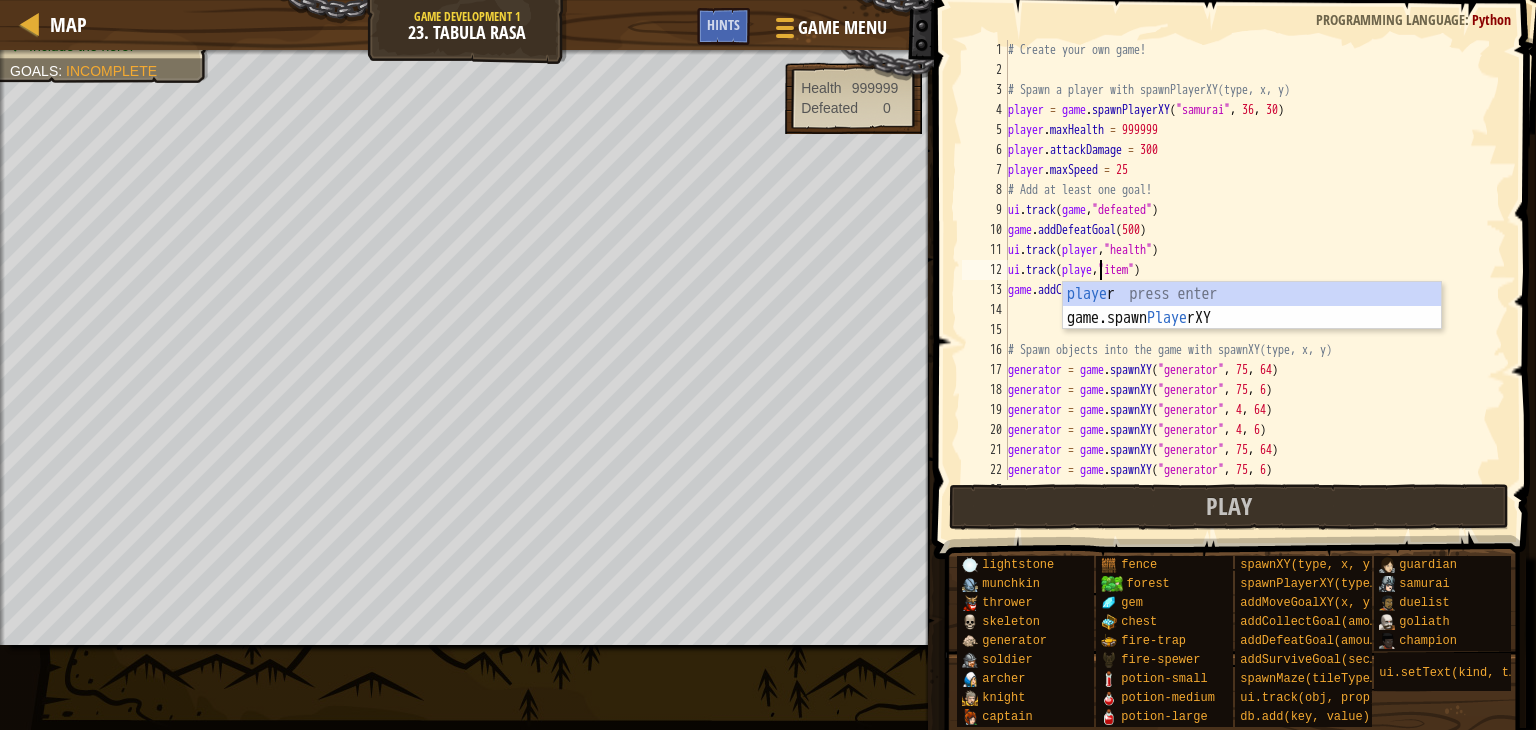 scroll, scrollTop: 9, scrollLeft: 8, axis: both 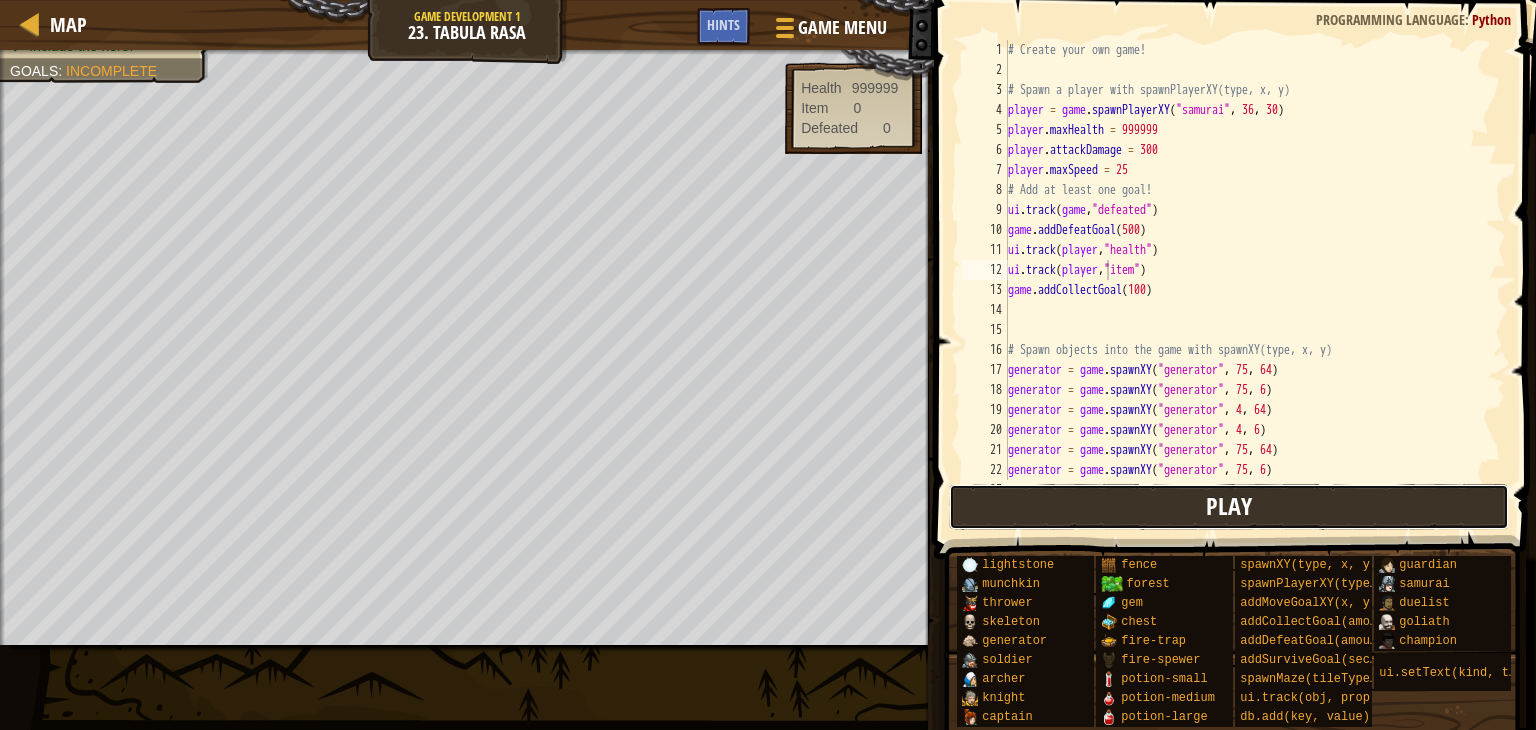 click on "Play" at bounding box center [1229, 507] 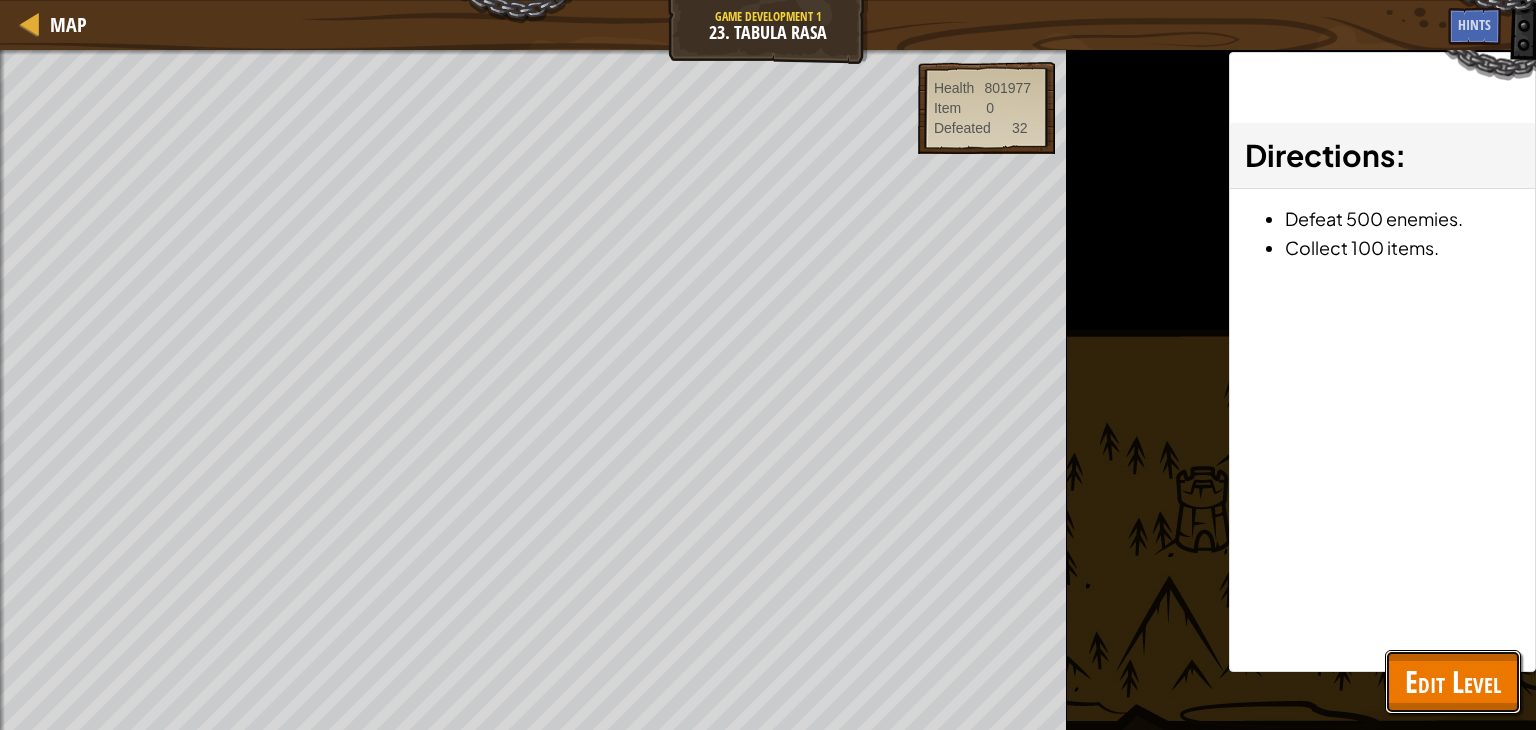 click on "Edit Level" at bounding box center (1453, 681) 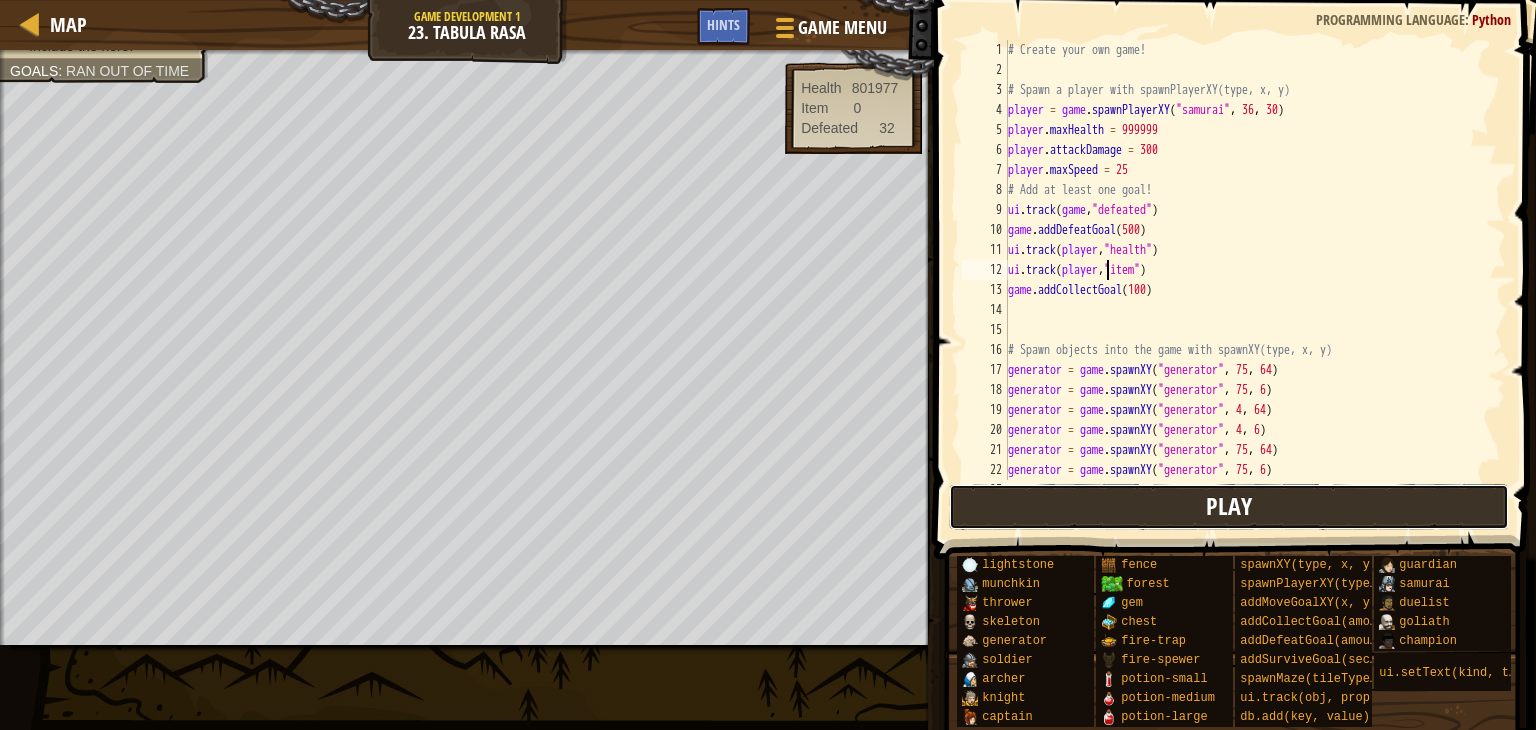 click on "Play" at bounding box center (1229, 507) 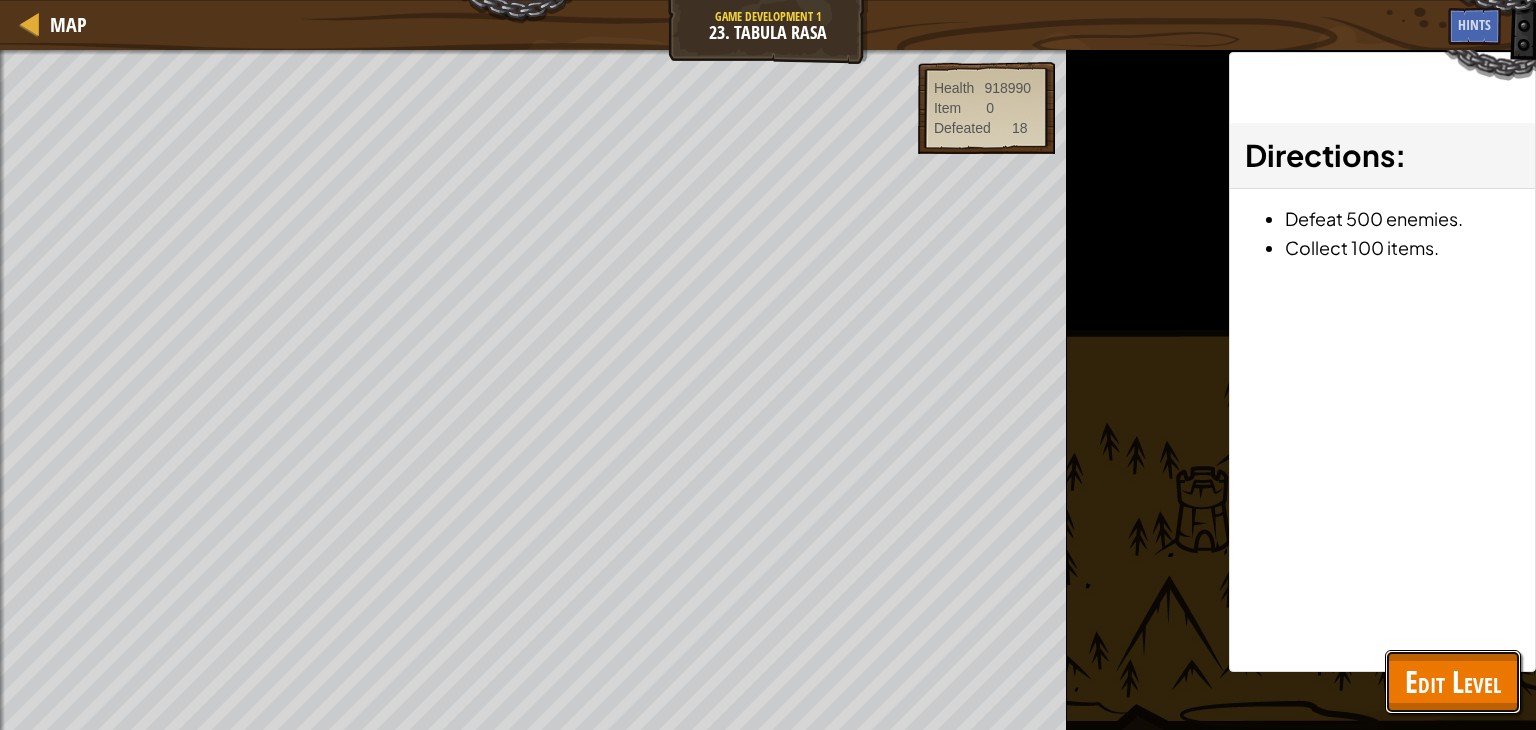 click on "Edit Level" at bounding box center (1453, 681) 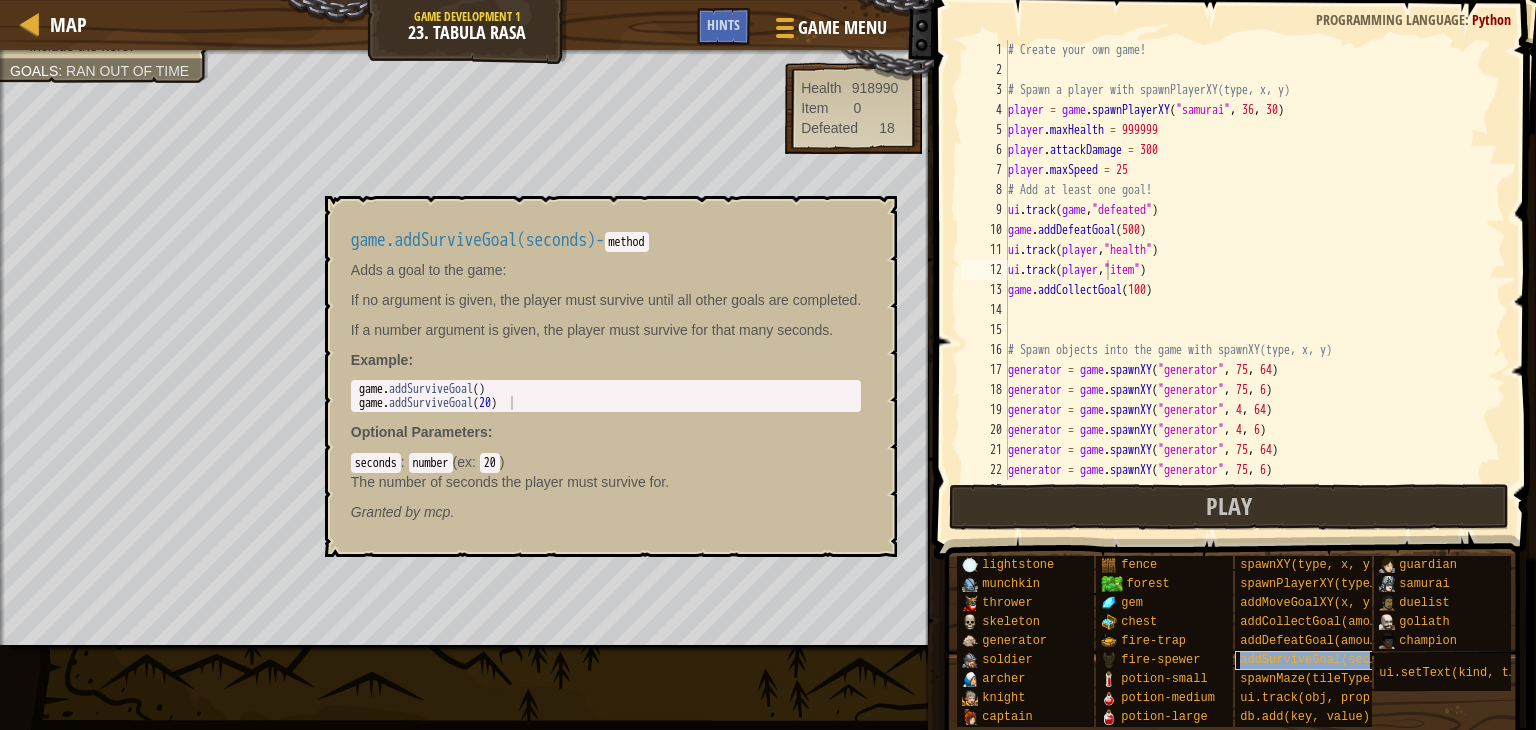 click on "addSurviveGoal(seconds)" at bounding box center (1323, 660) 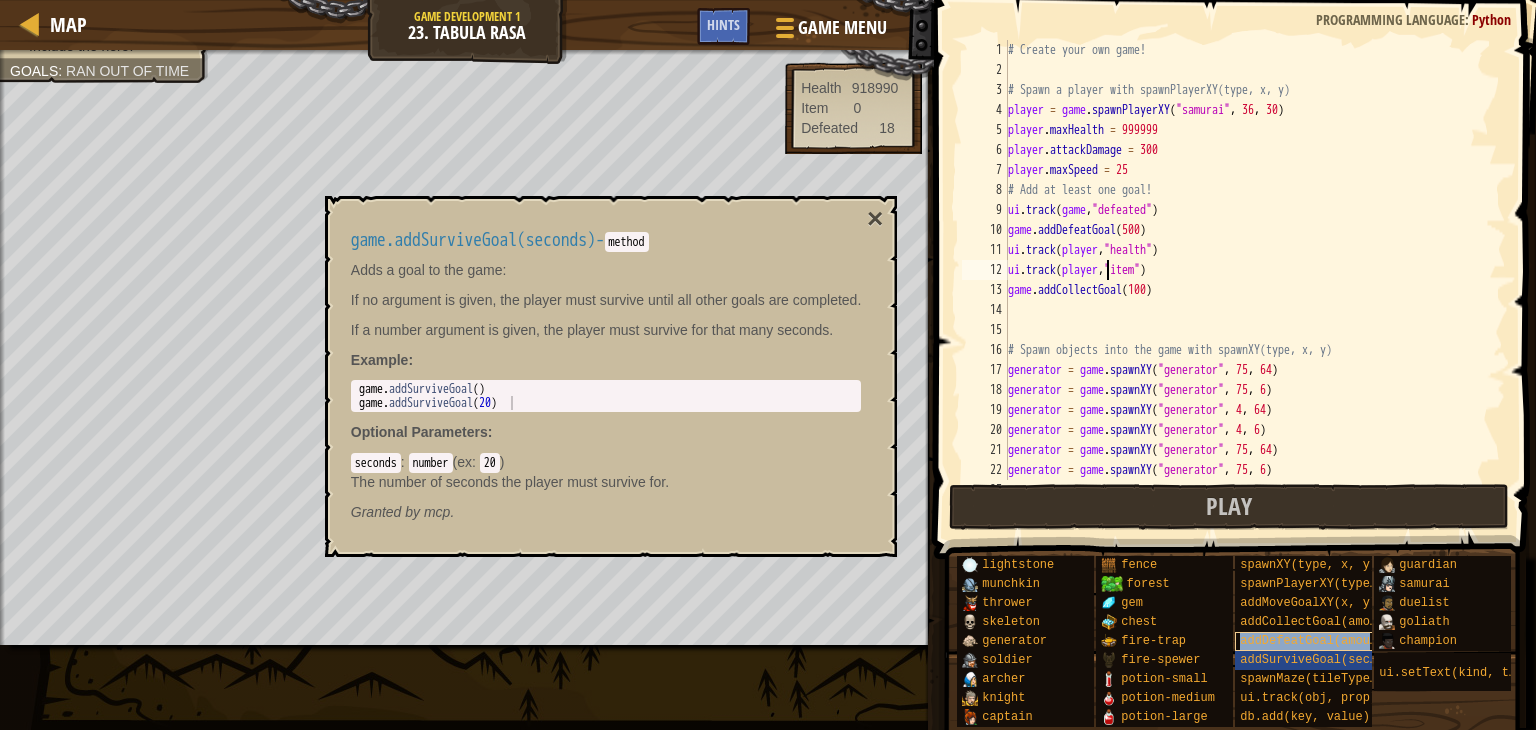 click on "addDefeatGoal(amount)" at bounding box center (1315, 641) 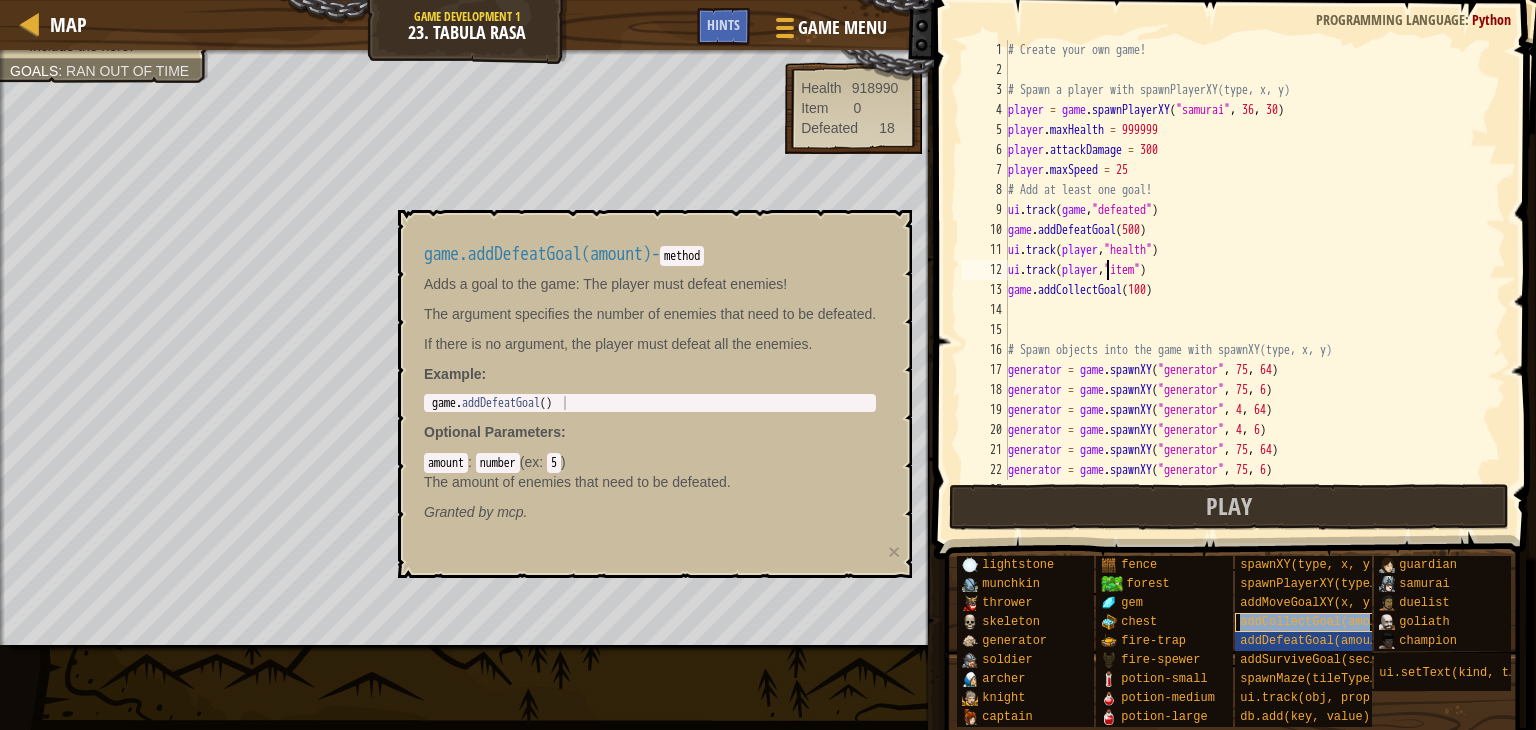 click on "addCollectGoal(amount)" at bounding box center [1312, 622] 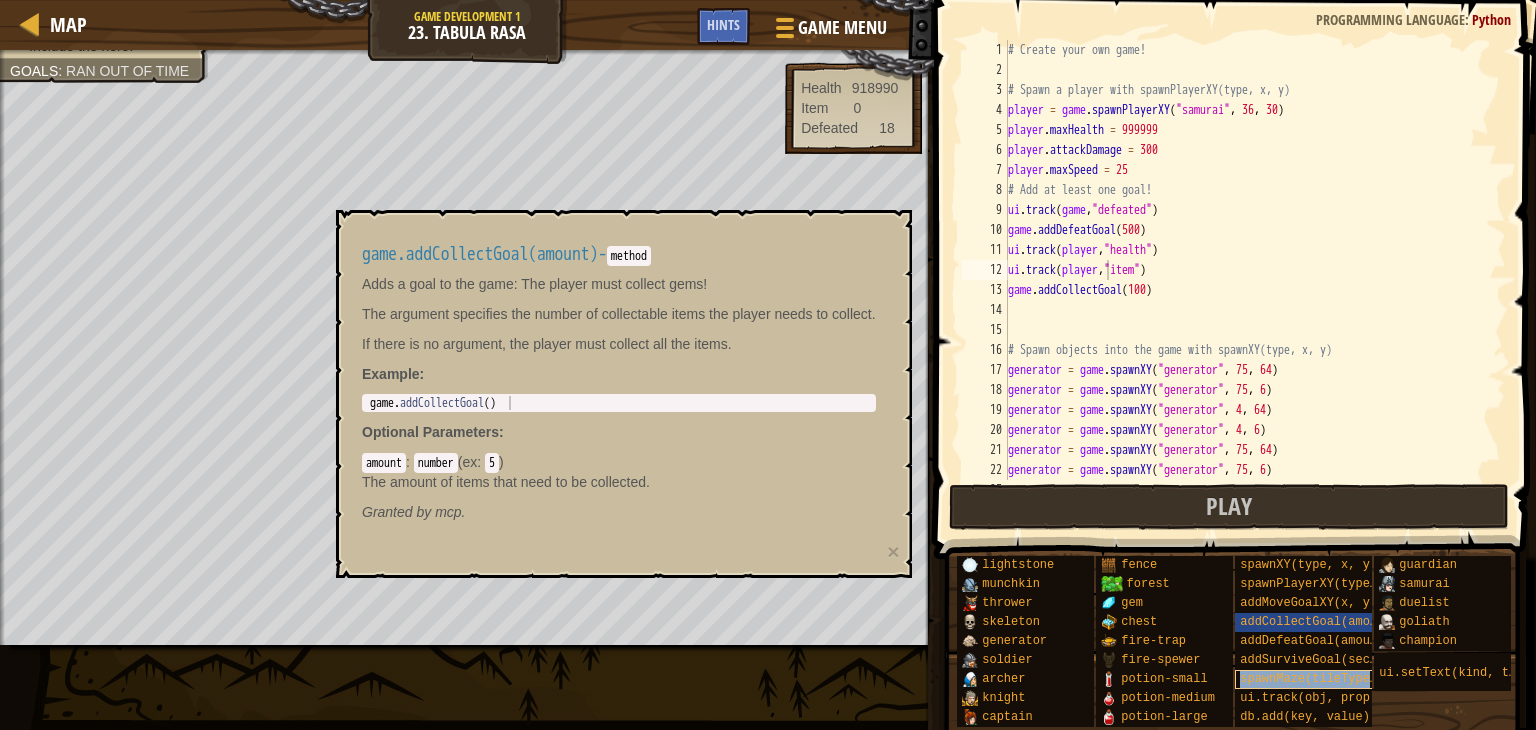 click on "spawnMaze(tileType, seed)" at bounding box center (1330, 679) 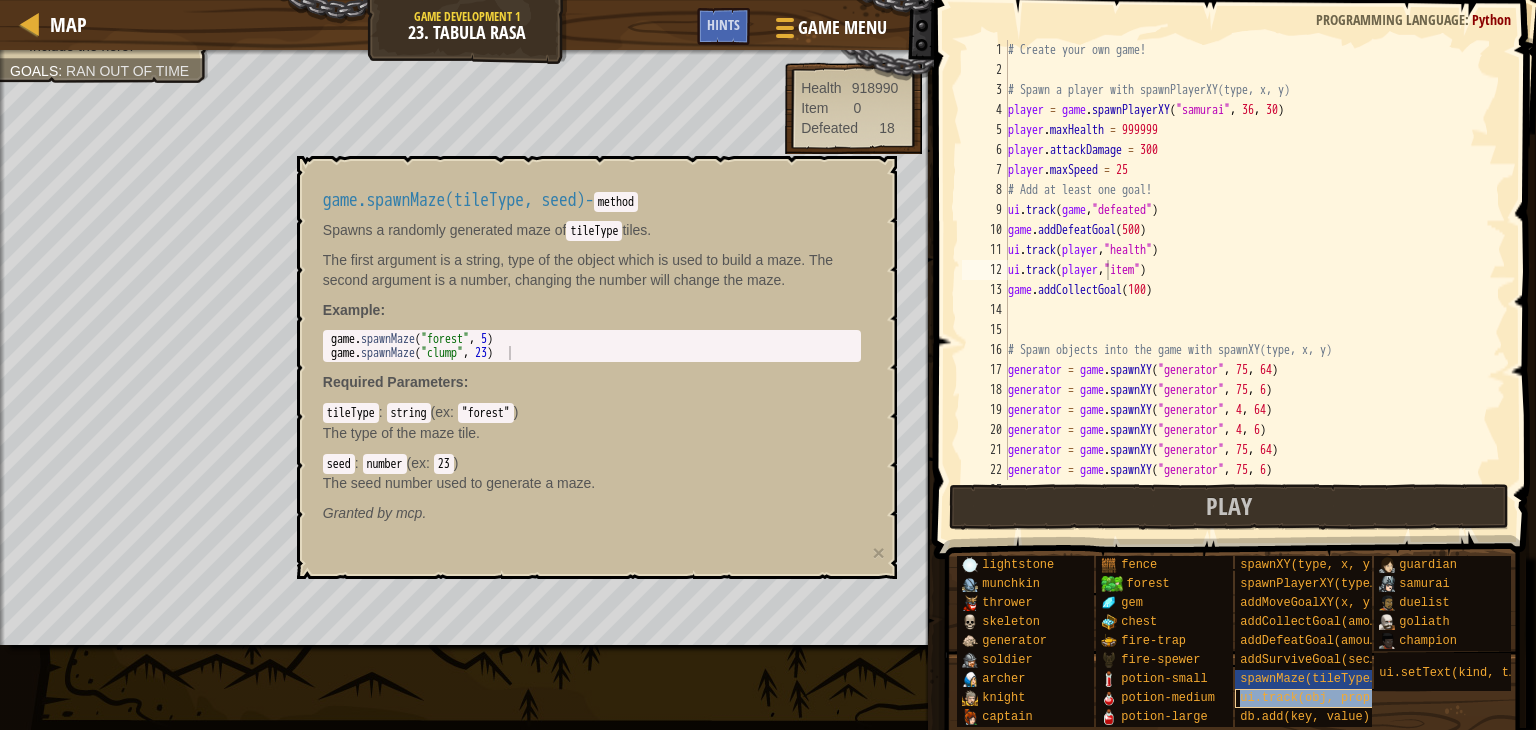 click on "ui.track(obj, prop)" at bounding box center [1308, 698] 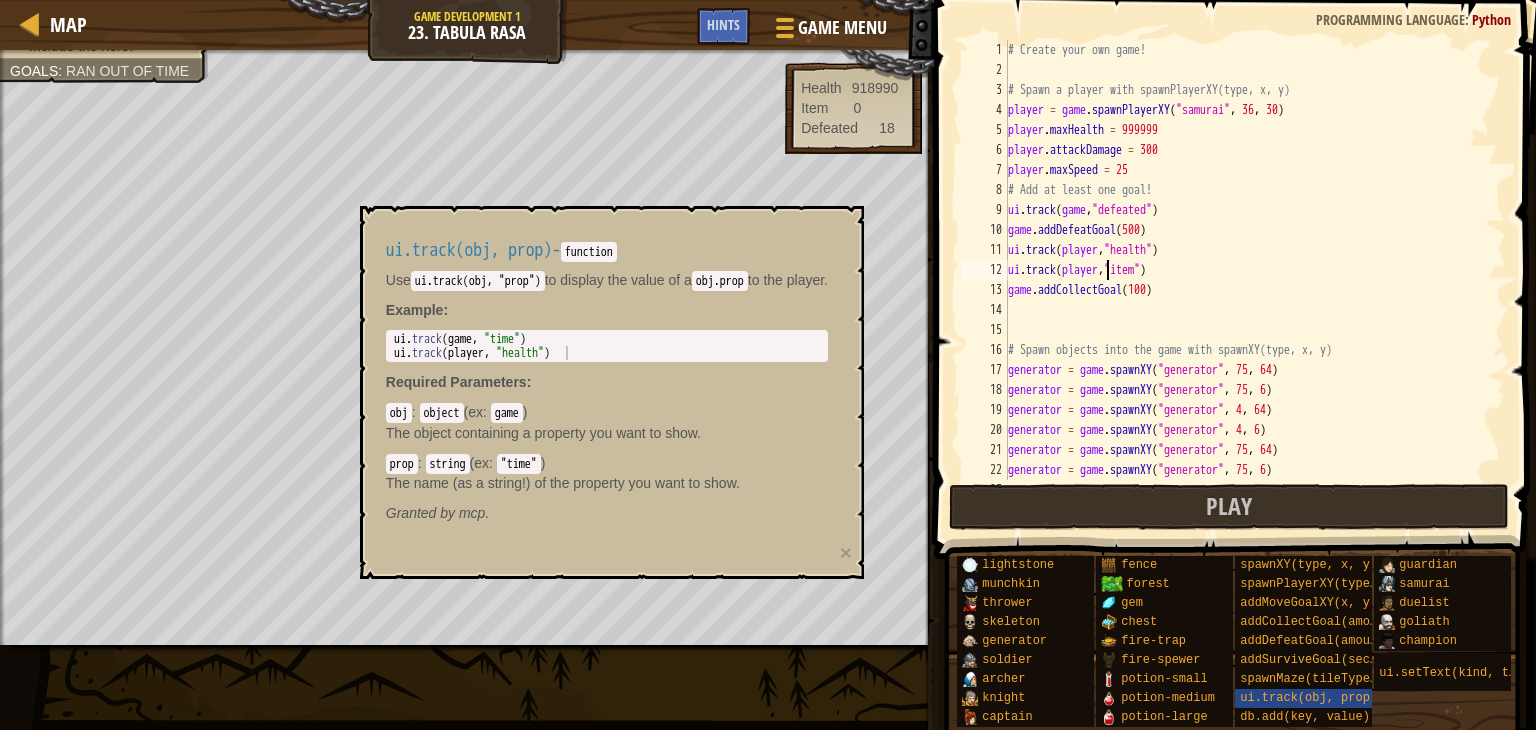 click on "# Create your own game! # Spawn a player with spawnPlayerXY(type, x, y) player   =   game . spawnPlayerXY ( "samurai" ,   36 ,   30 ) player . maxHealth   =   999999 player . attackDamage   =   300 player . maxSpeed   =   25 # Add at least one goal! ui . track ( game , "defeated" ) game . addDefeatGoal ( 500 ) ui . track ( player , "health" ) ui . track ( player , "item" ) game . addCollectGoal ( 100 ) # Spawn objects into the game with spawnXY(type, x, y) generator   =   game . spawnXY ( "generator" ,   75 ,   64 ) generator   =   game . spawnXY ( "generator" ,   75 ,   6 ) generator   =   game . spawnXY ( "generator" ,   4 ,   64 ) generator   =   game . spawnXY ( "generator" ,   4 ,   6 ) generator   =   game . spawnXY ( "generator" ,   75 ,   64 ) generator   =   game . spawnXY ( "generator" ,   75 ,   6 ) generator   =   game . spawnXY ( "generator" ,   4 ,   64 )" at bounding box center (1247, 280) 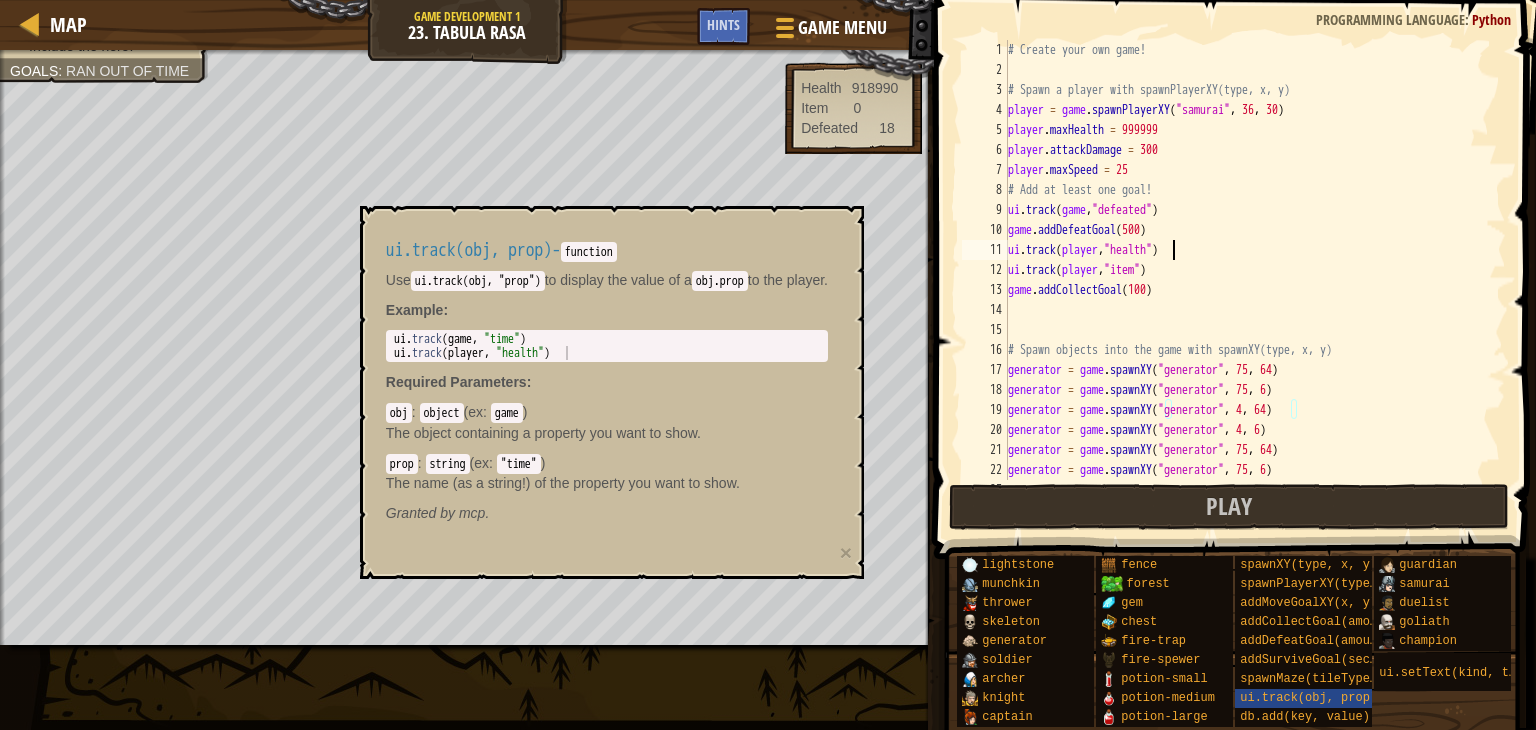 click on "# Create your own game! # Spawn a player with spawnPlayerXY(type, x, y) player   =   game . spawnPlayerXY ( "samurai" ,   36 ,   30 ) player . maxHealth   =   999999 player . attackDamage   =   300 player . maxSpeed   =   25 # Add at least one goal! ui . track ( game , "defeated" ) game . addDefeatGoal ( 500 ) ui . track ( player , "health" ) ui . track ( player , "item" ) game . addCollectGoal ( 100 ) # Spawn objects into the game with spawnXY(type, x, y) generator   =   game . spawnXY ( "generator" ,   75 ,   64 ) generator   =   game . spawnXY ( "generator" ,   75 ,   6 ) generator   =   game . spawnXY ( "generator" ,   4 ,   64 ) generator   =   game . spawnXY ( "generator" ,   4 ,   6 ) generator   =   game . spawnXY ( "generator" ,   75 ,   64 ) generator   =   game . spawnXY ( "generator" ,   75 ,   6 ) generator   =   game . spawnXY ( "generator" ,   4 ,   64 )" at bounding box center (1247, 280) 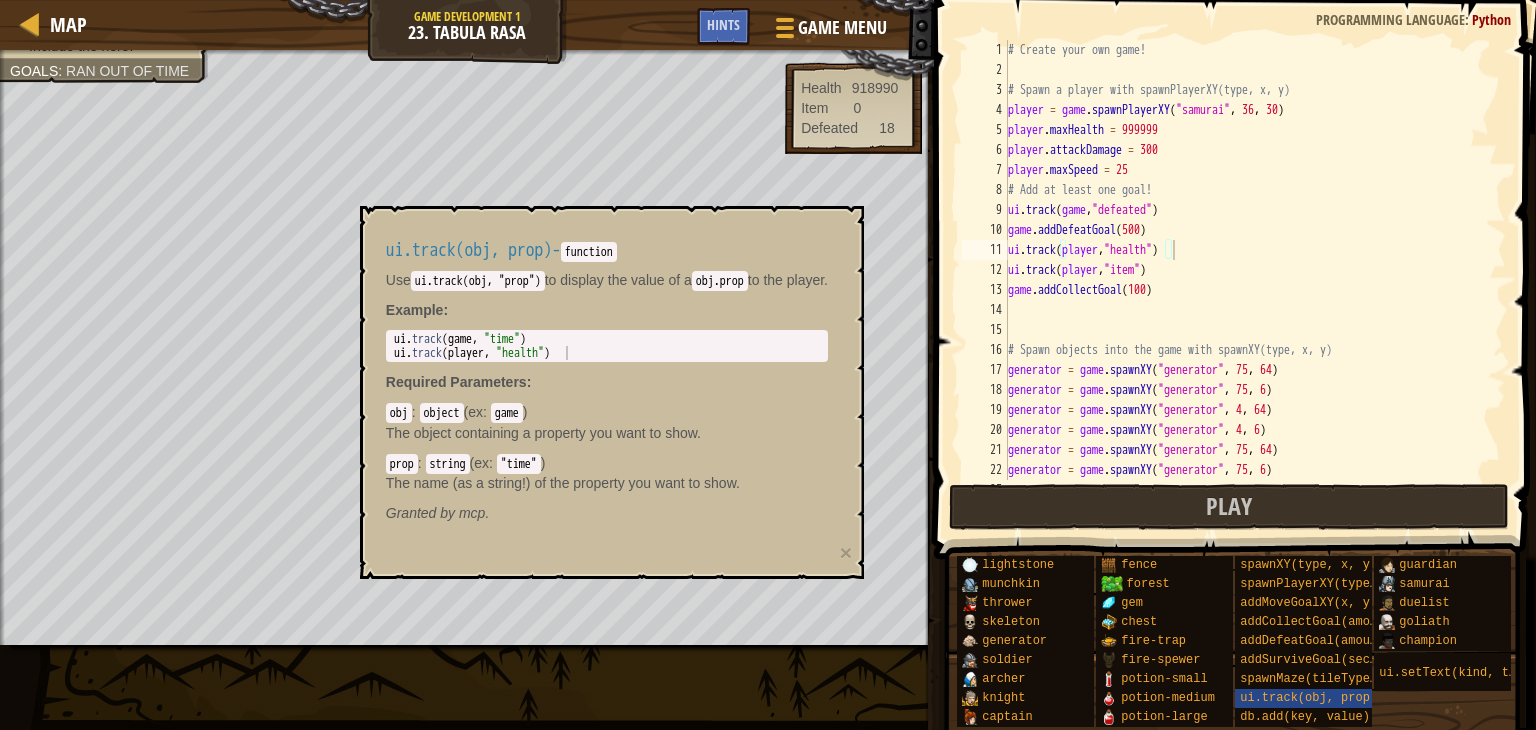 click on "ui.track(obj, prop)  -  function Use  ui.track(obj, "prop")  to display the value of a  obj.prop  to the player.
Example : 1 2 ui . track ( game ,   "time" ) ui . track ( player ,   "health" )     הההההההההההההההההההההההההההההההההההההההההההההההההההההההההההההההההההההההההההההההההההההההההההההההההההההההההההההההההההההההההההההההההההההההההההההההההההההההההההההההההההההההההההההההההההההההההההההההההההההההההההההההההההההההההההההההההההההההההההההההההההההההההההההההה XXXXXXXXXXXXXXXXXXXXXXXXXXXXXXXXXXXXXXXXXXXXXXXXXXXXXXXXXXXXXXXXXXXXXXXXXXXXXXXXXXXXXXXXXXXXXXXXXXXXXXXXXXXXXXXXXXXXXXXXXXXXXXXXXXXXXXXXXXXXXXXXXXXXXXXXXXXXXXXXXXXXXXXXXXXXXXXXXXXXXXXXXXXXXXXXXXXXXXXXXXXXXXXXXXXXXXXXXXXXXXXXXXXXXXXXXXXXXXXXXXXXXXXXXXXXXXXX Required Parameters : obj : object  ( ex : game )
:" at bounding box center (612, 392) 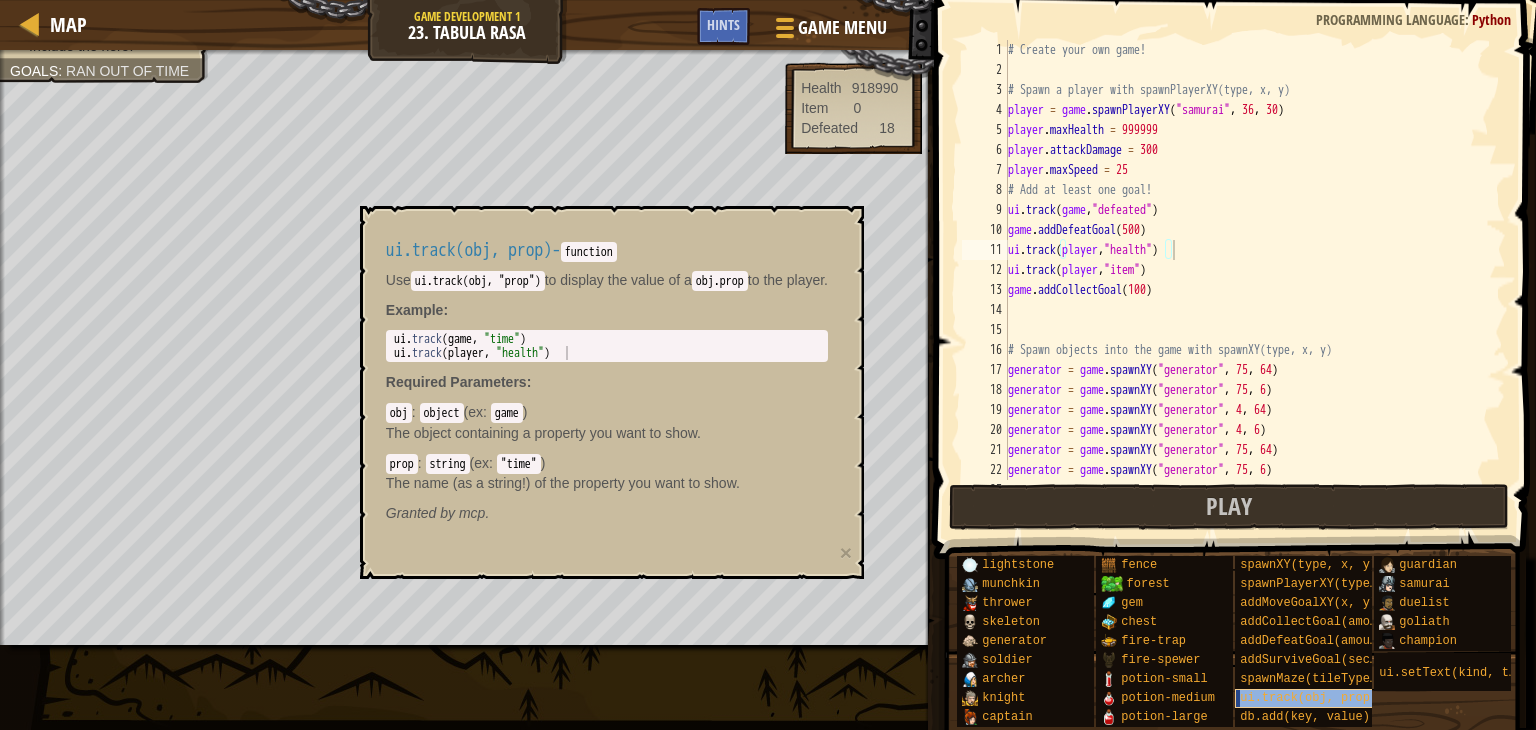 click on "ui.track(obj, prop)" at bounding box center [1308, 698] 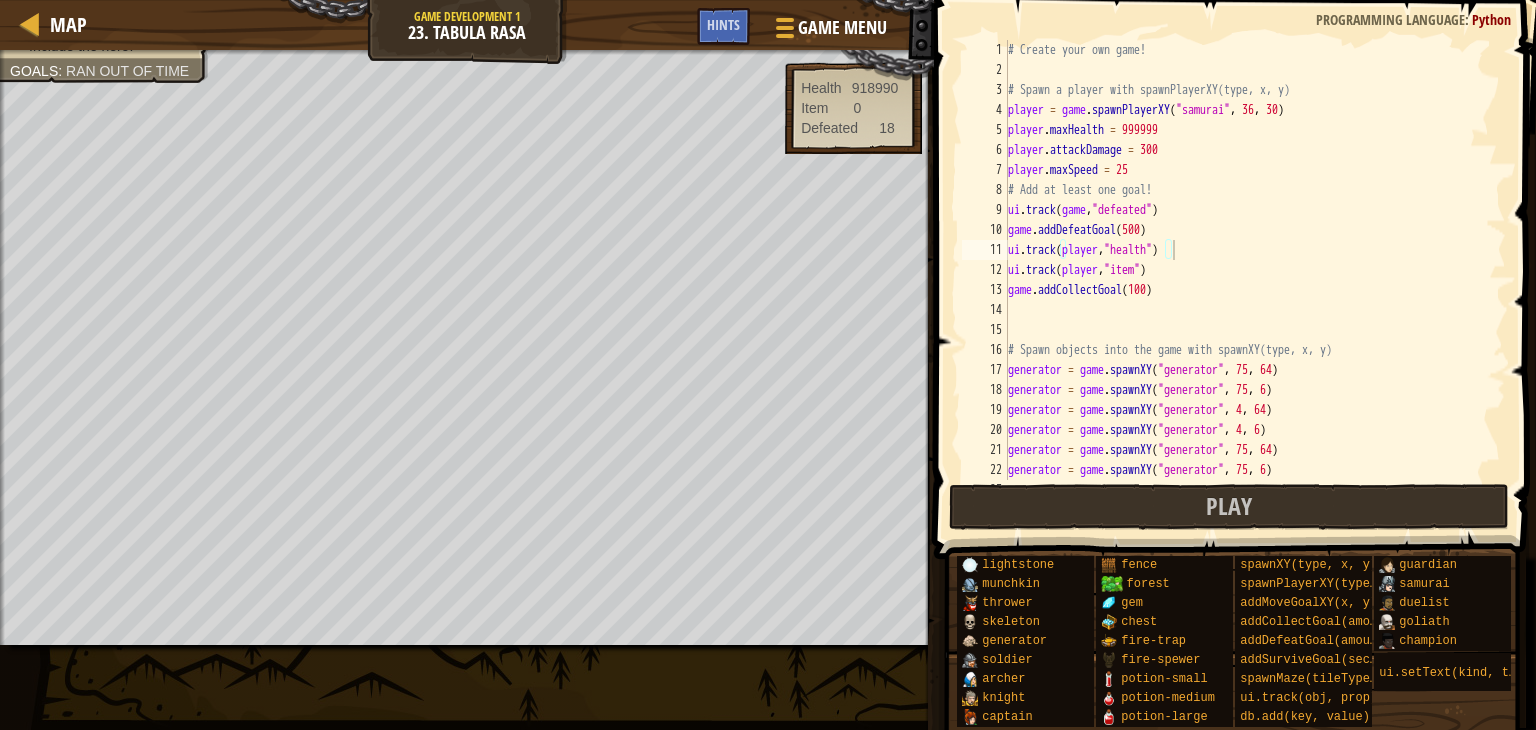 click on "Map Game Development 1 23. Tabula Rasa Game Menu Done Hints 1     הההההההההההההההההההההההההההההההההההההההההההההההההההההההההההההההההההההההההההההההההההההההההההההההההההההההההההההההההההההההההההההההההההההההההההההההההההההההההההההההההההההההההההההההההההההההההההההההההההההההההההההההההההההההההההההההההההההההההההההההההההההההההההההההה XXXXXXXXXXXXXXXXXXXXXXXXXXXXXXXXXXXXXXXXXXXXXXXXXXXXXXXXXXXXXXXXXXXXXXXXXXXXXXXXXXXXXXXXXXXXXXXXXXXXXXXXXXXXXXXXXXXXXXXXXXXXXXXXXXXXXXXXXXXXXXXXXXXXXXXXXXXXXXXXXXXXXXXXXXXXXXXXXXXXXXXXXXXXXXXXXXXXXXXXXXXXXXXXXXXXXXXXXXXXXXXXXXXXXXXXXXXXXXXXXXXXXXXXXXXXXXXX Solution × Hints Game ui.track(player,"health") 1 2 3 4 5 6 7 8 9 10 11 12 13 14 15 16 17 18 19 20 21 22 23 # Create your own game! # Spawn a player with spawnPlayerXY(type, x, y)   =" at bounding box center [768, 365] 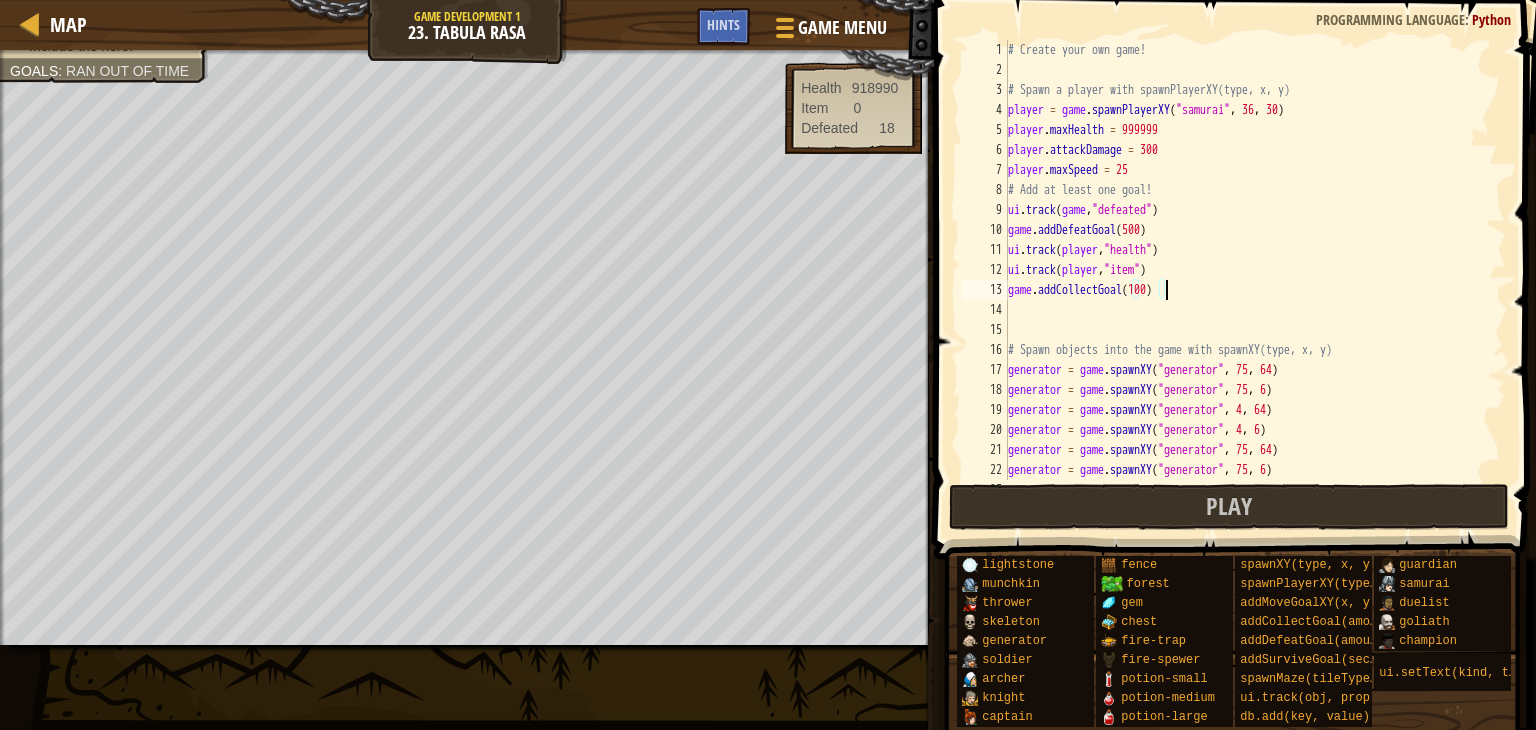 click on "# Create your own game! # Spawn a player with spawnPlayerXY(type, x, y) player   =   game . spawnPlayerXY ( "samurai" ,   36 ,   30 ) player . maxHealth   =   999999 player . attackDamage   =   300 player . maxSpeed   =   25 # Add at least one goal! ui . track ( game , "defeated" ) game . addDefeatGoal ( 500 ) ui . track ( player , "health" ) ui . track ( player , "item" ) game . addCollectGoal ( 100 ) # Spawn objects into the game with spawnXY(type, x, y) generator   =   game . spawnXY ( "generator" ,   75 ,   64 ) generator   =   game . spawnXY ( "generator" ,   75 ,   6 ) generator   =   game . spawnXY ( "generator" ,   4 ,   64 ) generator   =   game . spawnXY ( "generator" ,   4 ,   6 ) generator   =   game . spawnXY ( "generator" ,   75 ,   64 ) generator   =   game . spawnXY ( "generator" ,   75 ,   6 ) generator   =   game . spawnXY ( "generator" ,   4 ,   64 )" at bounding box center (1247, 280) 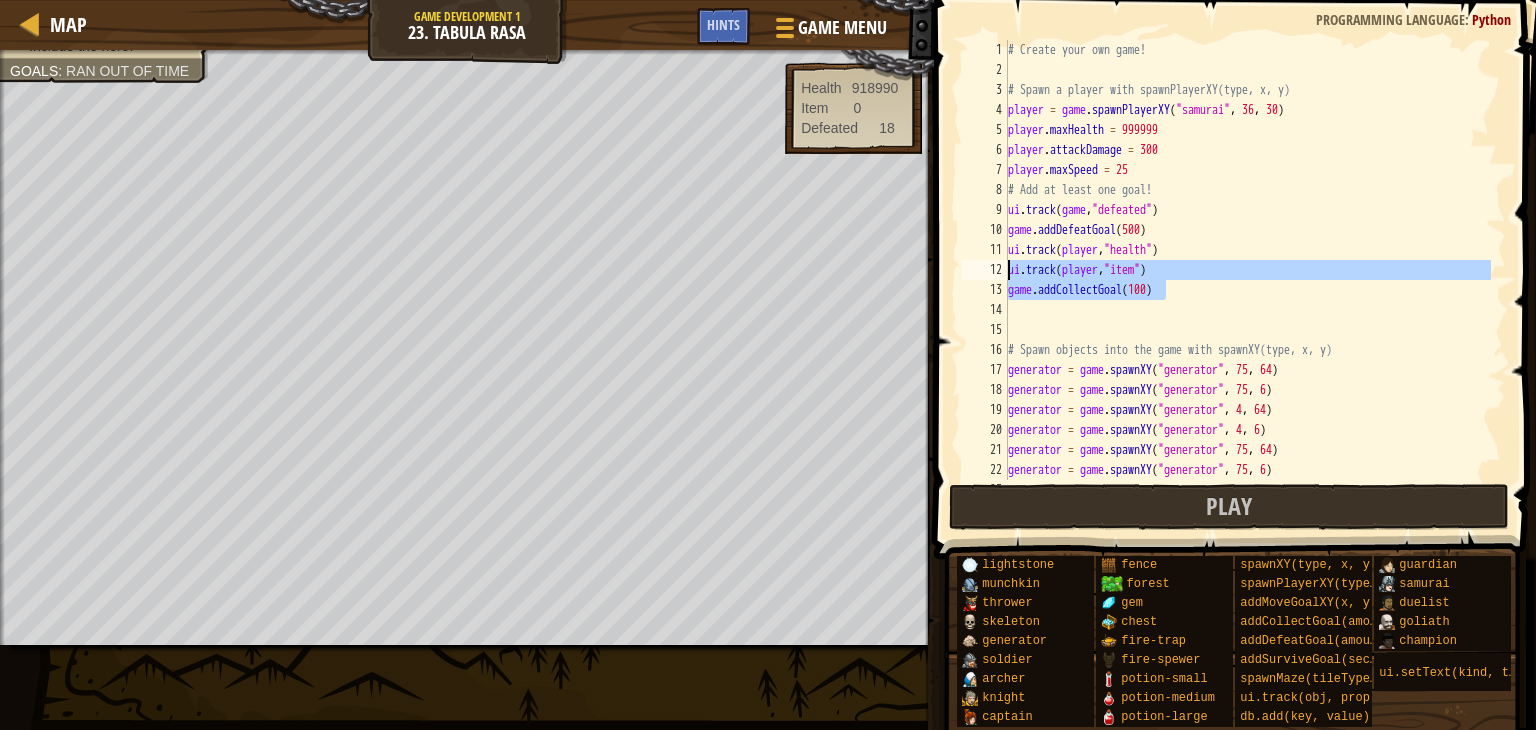 drag, startPoint x: 1188, startPoint y: 290, endPoint x: 971, endPoint y: 274, distance: 217.58907 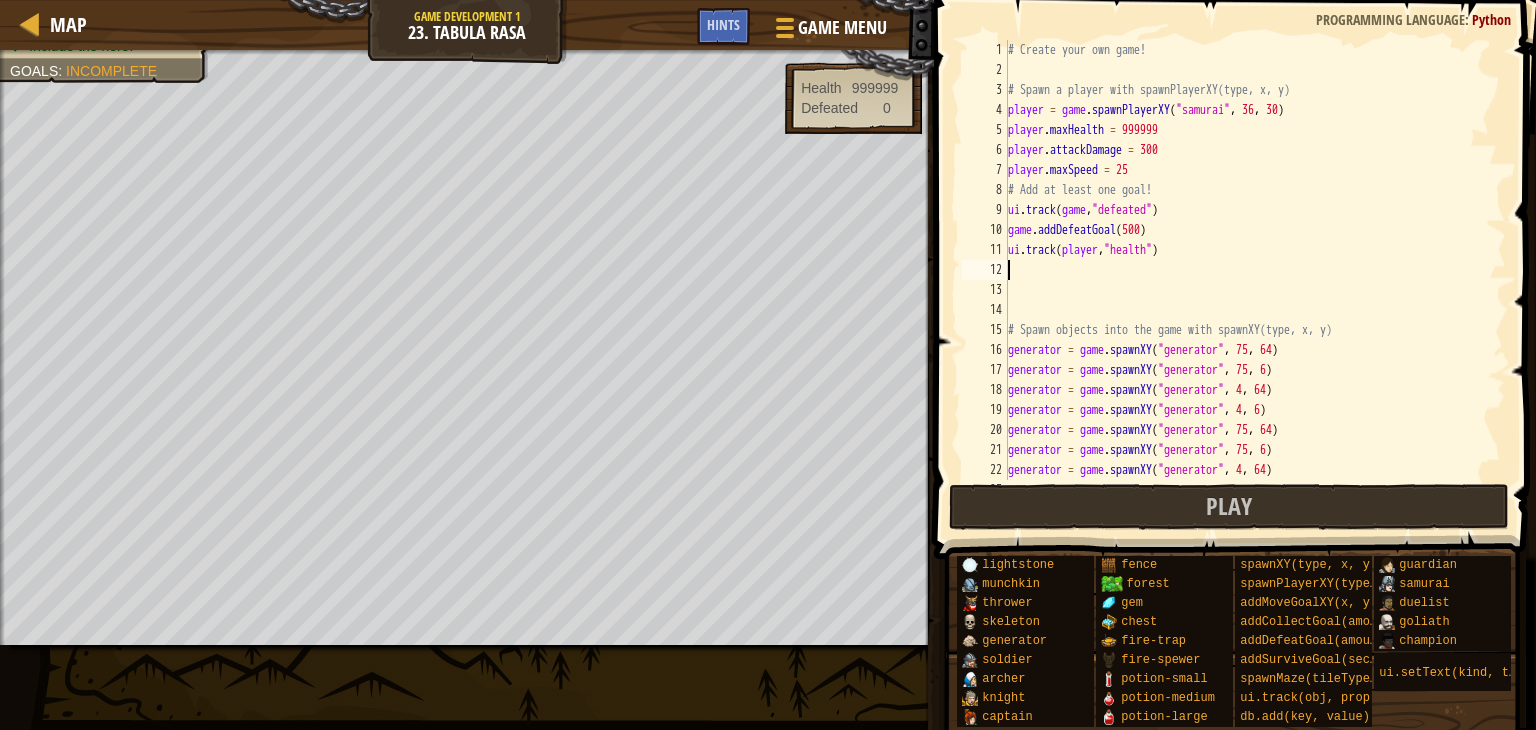 type on "ui.track(player,"health")" 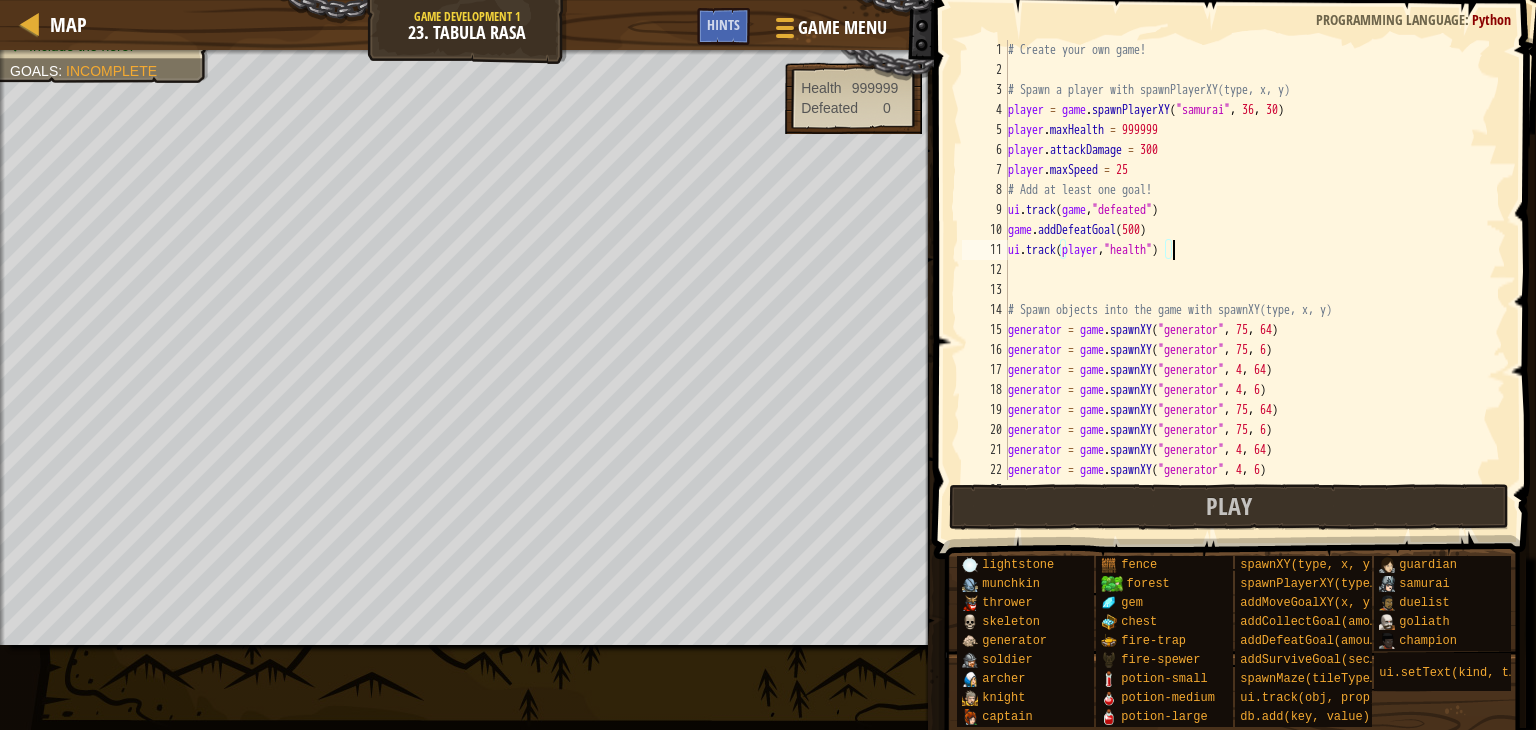 click on "# Create your own game! # Spawn a player with spawnPlayerXY(type, x, y) player   =   game . spawnPlayerXY ( "samurai" ,   36 ,   30 ) player . maxHealth   =   999999 player . attackDamage   =   300 player . maxSpeed   =   25 # Add at least one goal! ui . track ( game , "defeated" ) game . addDefeatGoal ( 500 ) ui . track ( player , "health" ) # Spawn objects into the game with spawnXY(type, x, y) generator   =   game . spawnXY ( "generator" ,   75 ,   64 ) generator   =   game . spawnXY ( "generator" ,   75 ,   6 ) generator   =   game . spawnXY ( "generator" ,   4 ,   64 ) generator   =   game . spawnXY ( "generator" ,   4 ,   6 ) generator   =   game . spawnXY ( "generator" ,   75 ,   64 ) generator   =   game . spawnXY ( "generator" ,   75 ,   6 ) generator   =   game . spawnXY ( "generator" ,   4 ,   64 ) generator   =   game . spawnXY ( "generator" ,   4 ,   6 ) generator   =   game . spawnXY ( "generator" ,   75 ,   64 )" at bounding box center [1247, 280] 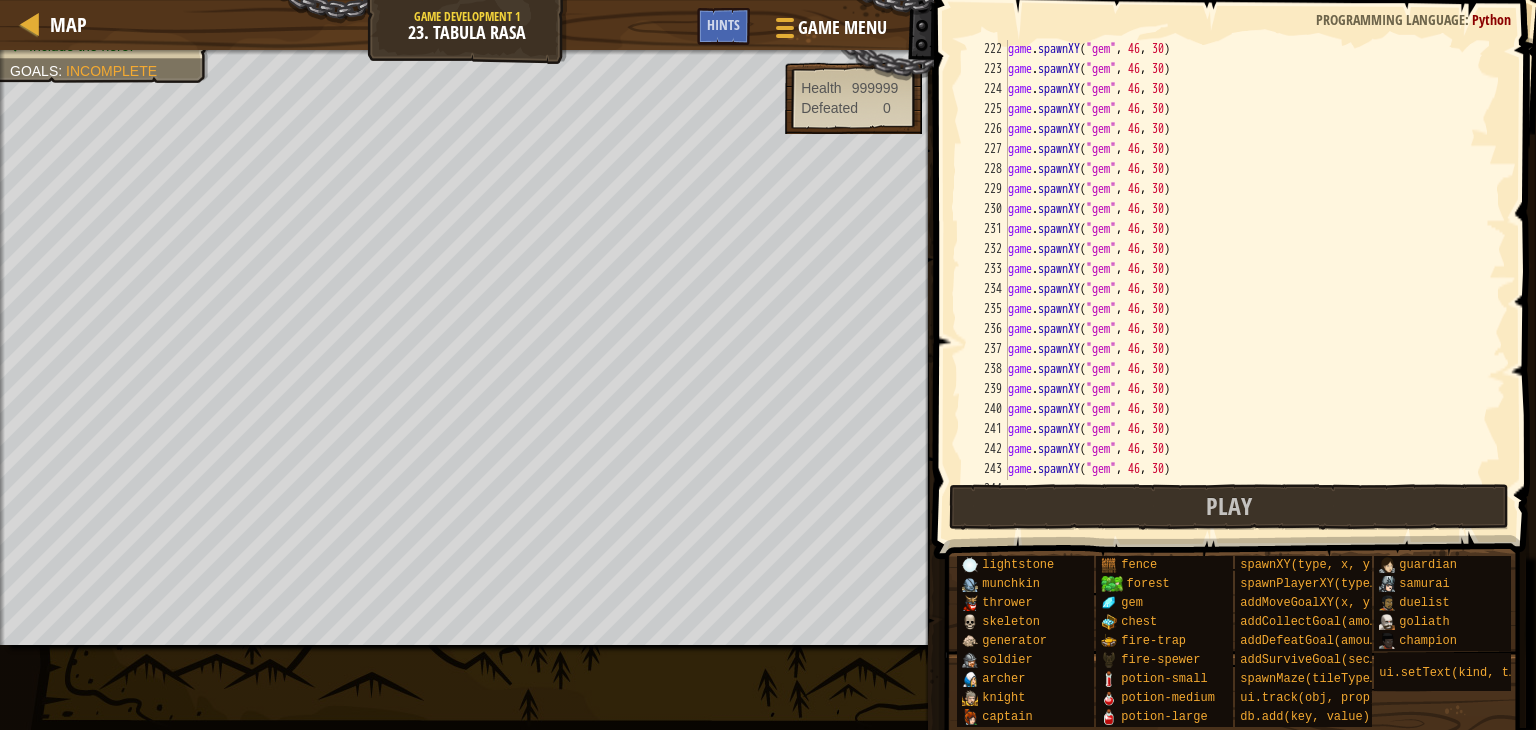 scroll, scrollTop: 4720, scrollLeft: 0, axis: vertical 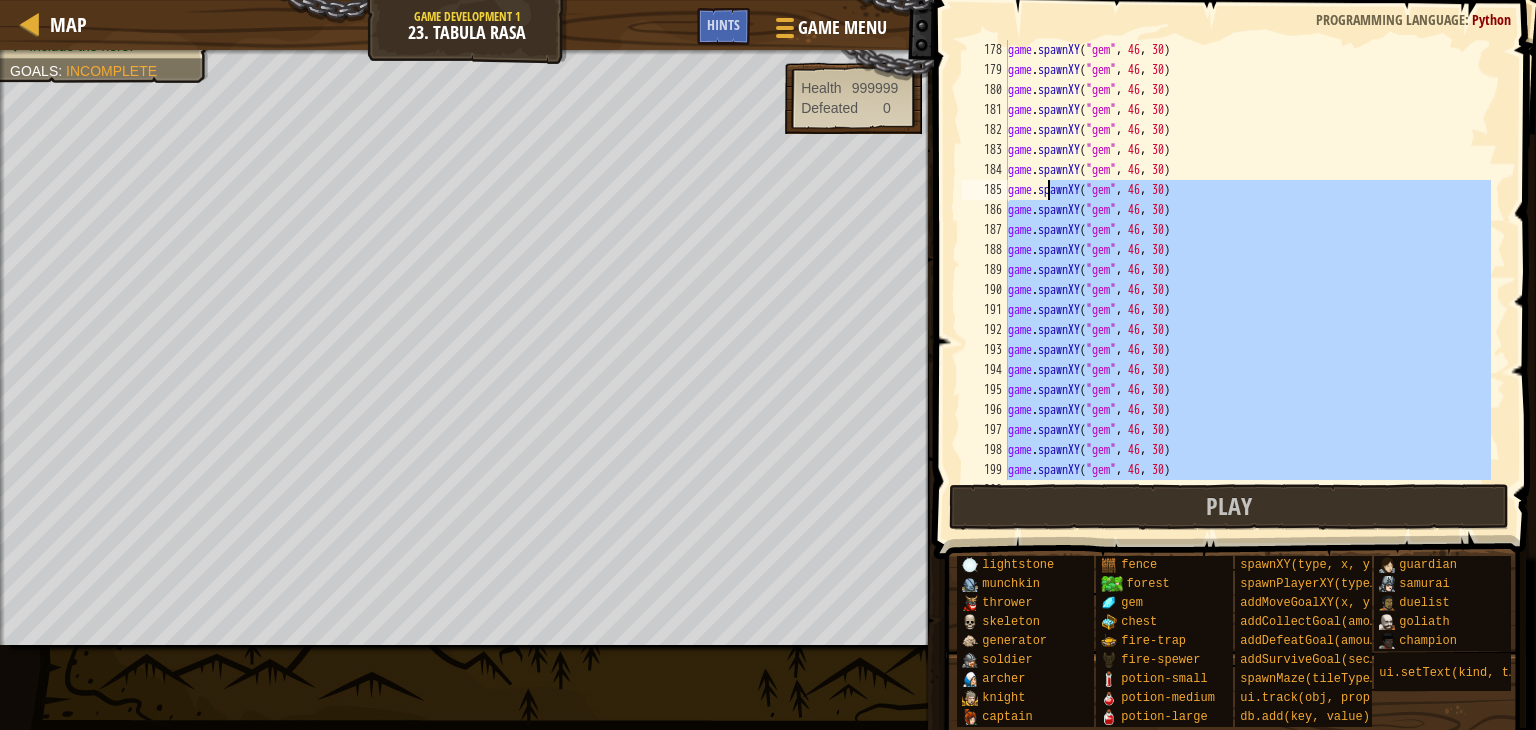 drag, startPoint x: 1211, startPoint y: 433, endPoint x: 1049, endPoint y: 201, distance: 282.9629 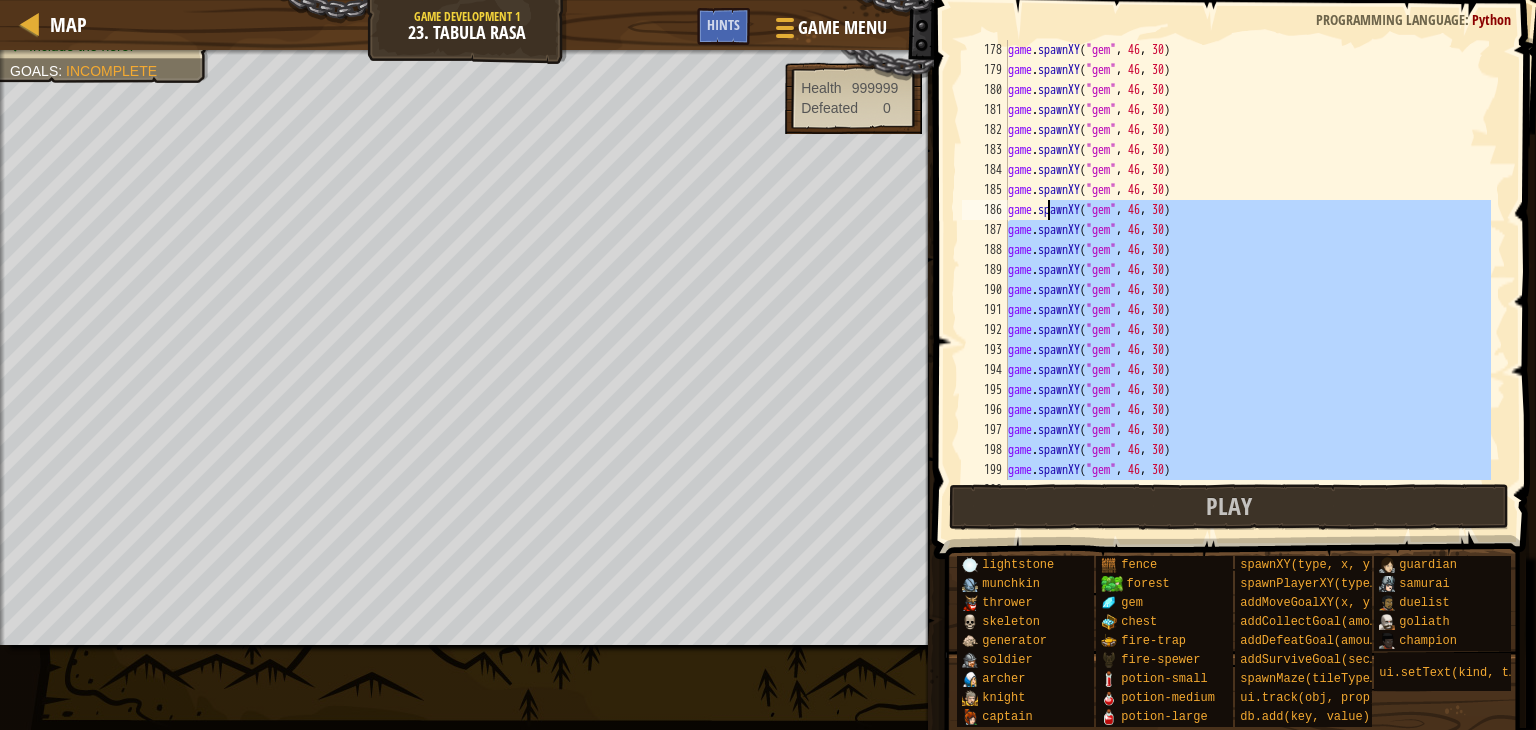 click on "game . spawnXY ( "gem" ,   46 ,   30 ) game . spawnXY ( "gem" ,   46 ,   30 ) game . spawnXY ( "gem" ,   46 ,   30 ) game . spawnXY ( "gem" ,   46 ,   30 ) game . spawnXY ( "gem" ,   46 ,   30 ) game . spawnXY ( "gem" ,   46 ,   30 ) game . spawnXY ( "gem" ,   46 ,   30 ) game . spawnXY ( "gem" ,   46 ,   30 ) game . spawnXY ( "gem" ,   46 ,   30 ) game . spawnXY ( "gem" ,   46 ,   30 ) game . spawnXY ( "gem" ,   46 ,   30 ) game . spawnXY ( "gem" ,   46 ,   30 ) game . spawnXY ( "gem" ,   46 ,   30 ) game . spawnXY ( "gem" ,   46 ,   30 ) game . spawnXY ( "gem" ,   46 ,   30 ) game . spawnXY ( "gem" ,   46 ,   30 ) game . spawnXY ( "gem" ,   46 ,   30 ) game . spawnXY ( "gem" ,   46 ,   30 ) game . spawnXY ( "gem" ,   46 ,   30 ) game . spawnXY ( "gem" ,   46 ,   30 ) game . spawnXY ( "gem" ,   46 ,   30 )" at bounding box center [1247, 280] 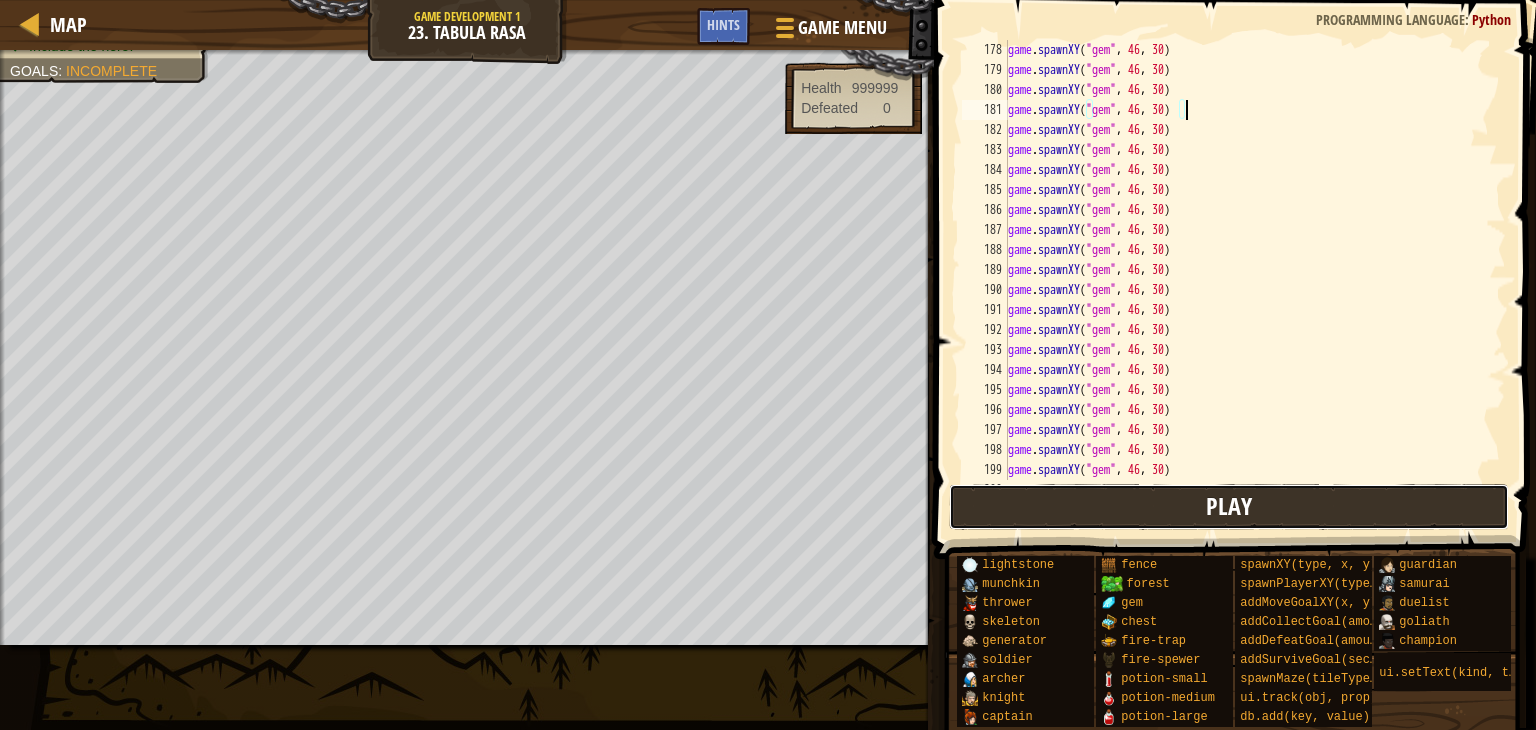 click on "Play" at bounding box center (1229, 507) 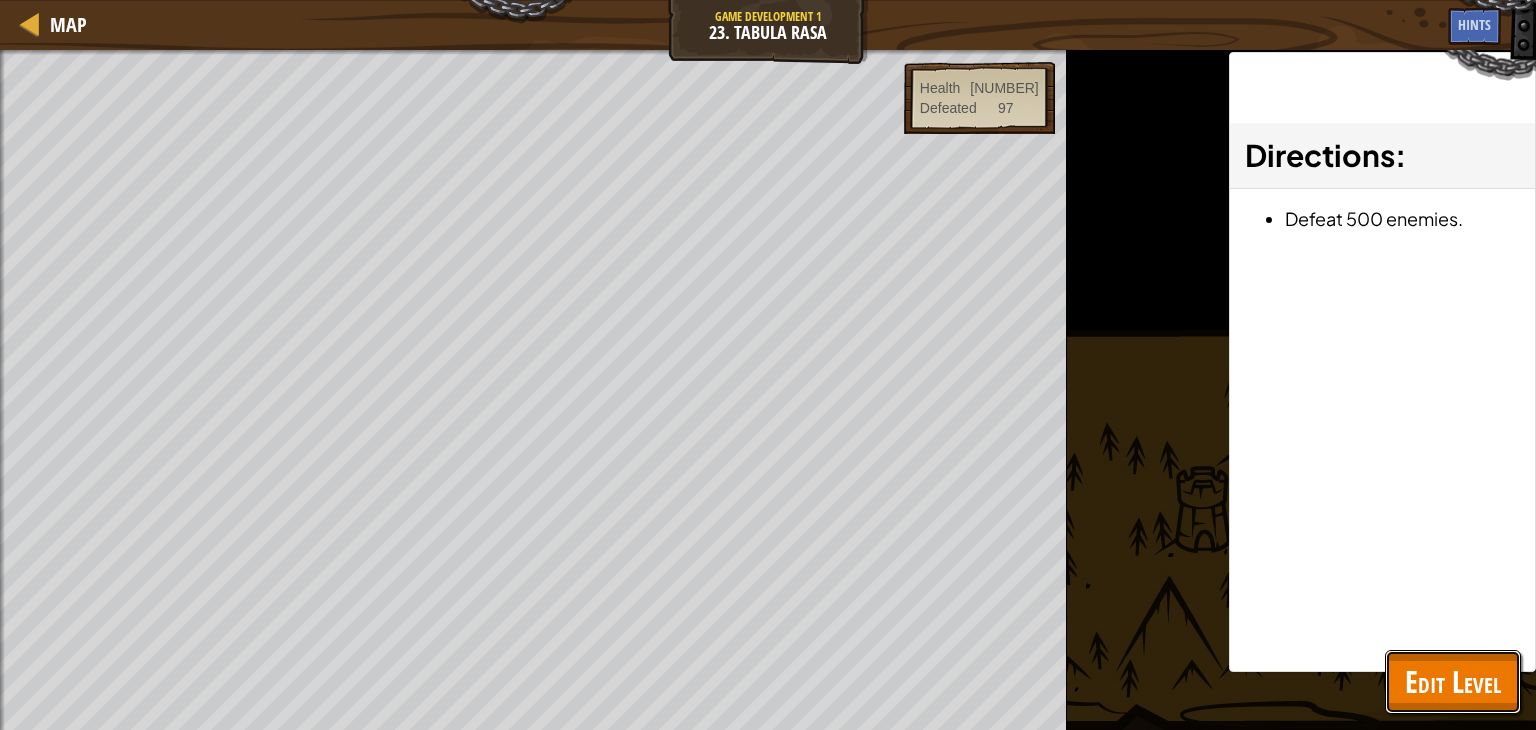 click on "Edit Level" at bounding box center [1453, 681] 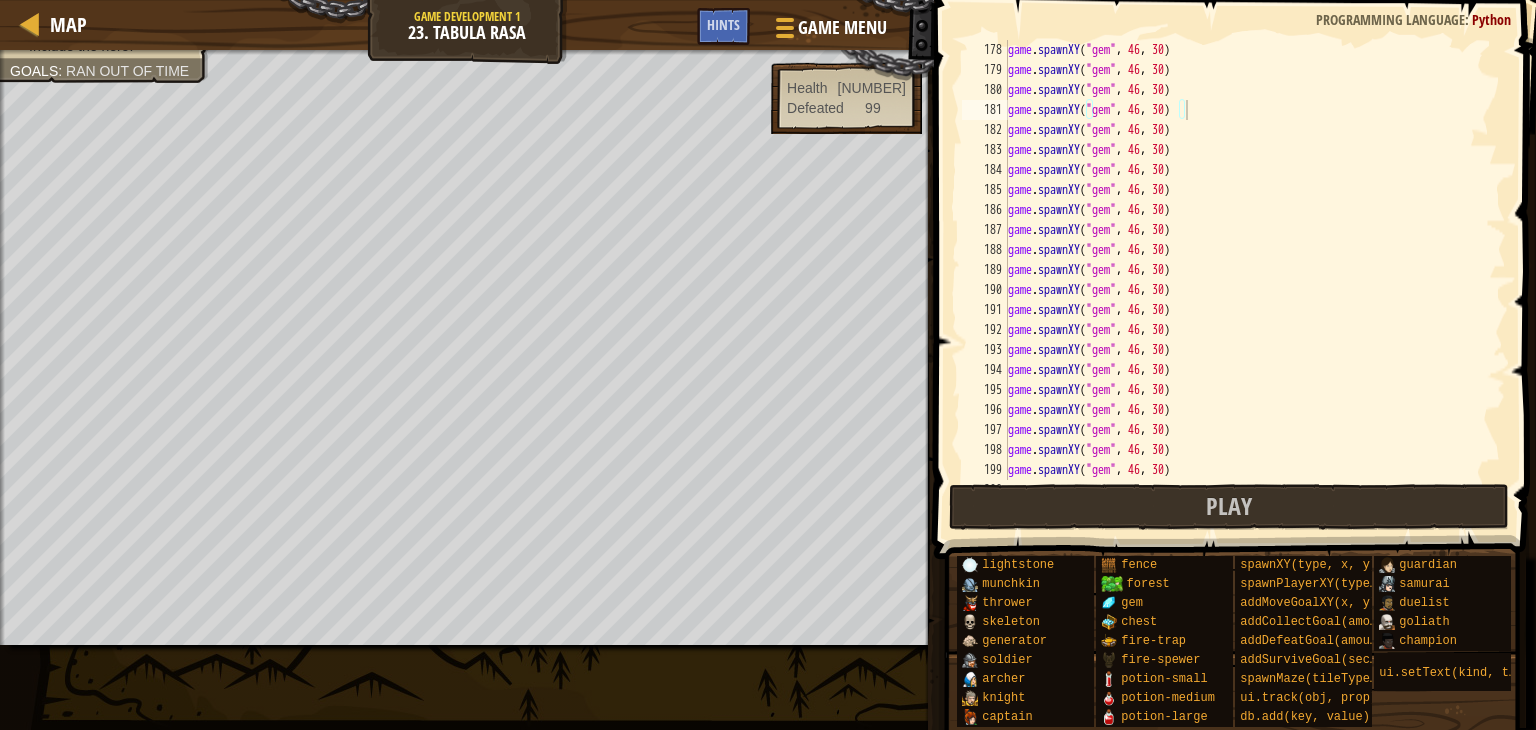 drag, startPoint x: 1506, startPoint y: 357, endPoint x: 1533, endPoint y: -1, distance: 359.01672 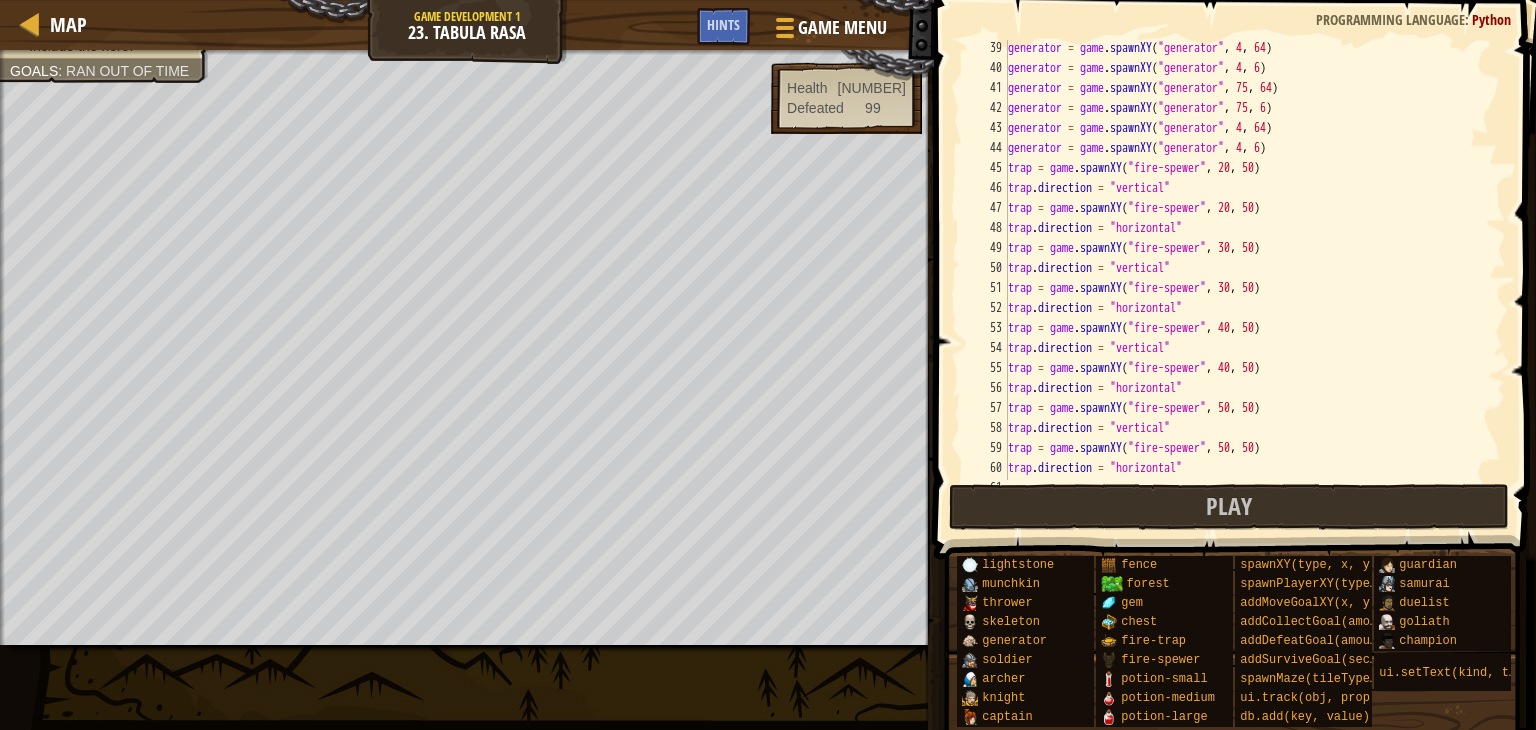 scroll, scrollTop: 15, scrollLeft: 0, axis: vertical 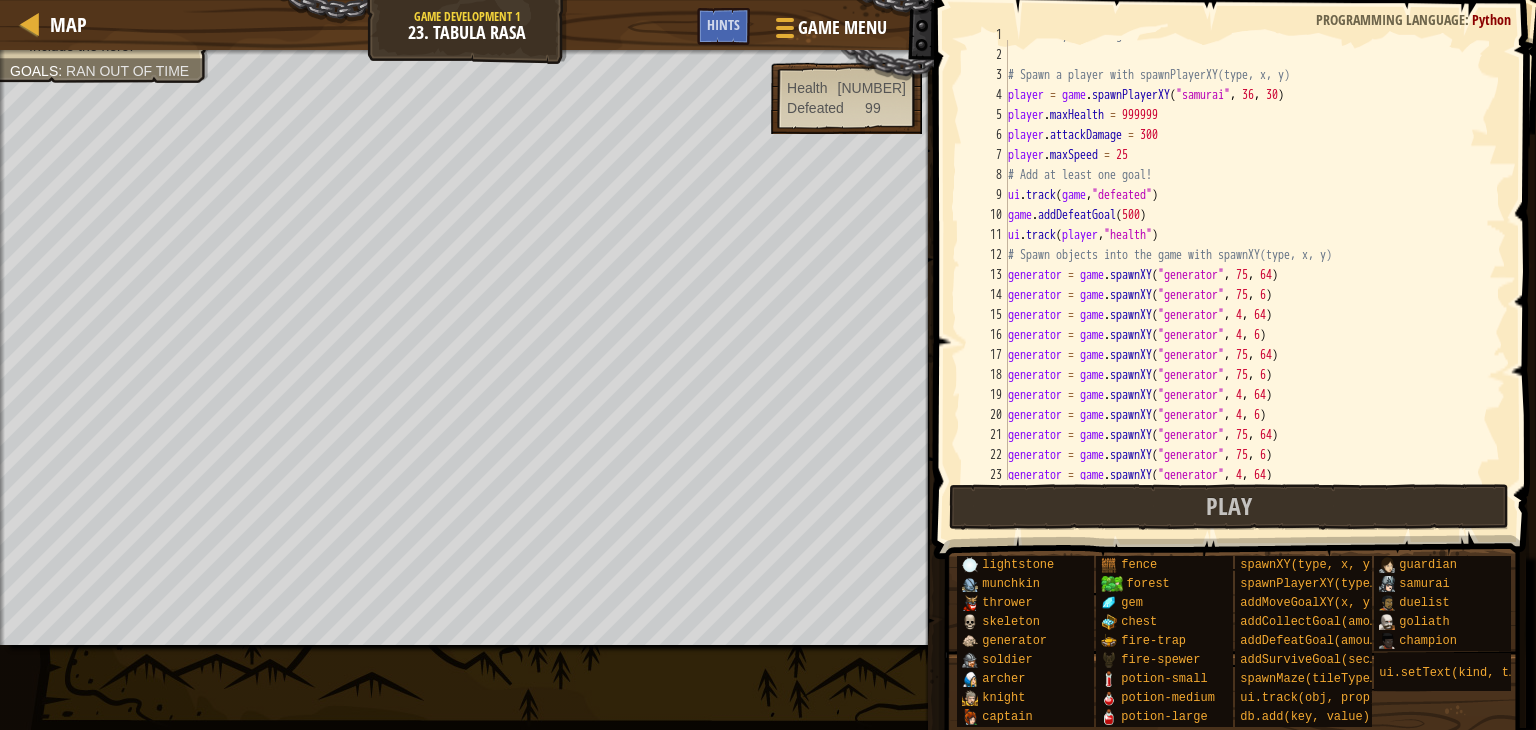 click on "# Create your own game! # Spawn a player with spawnPlayerXY(type, x, y) player   =   game . spawnPlayerXY ( "samurai" ,   [NUMBER] ,   [NUMBER] ) player . maxHealth   =   [NUMBER] player . attackDamage   =   [NUMBER] player . maxSpeed   =   [NUMBER] # Add at least one goal! ui . track ( game , "defeated" ) game . addDefeatGoal ( [NUMBER] ) ui . track ( player , "health" ) # Spawn objects into the game with spawnXY(type, x, y) generator   =   game . spawnXY ( "generator" ,   [NUMBER] ,   [NUMBER] ) generator   =   game . spawnXY ( "generator" ,   [NUMBER] ,   [NUMBER] ) generator   =   game . spawnXY ( "generator" ,   [NUMBER] ,   [NUMBER] ) generator   =   game . spawnXY ( "generator" ,   [NUMBER] ,   [NUMBER] ) generator   =   game . spawnXY ( "generator" ,   [NUMBER] ,   [NUMBER] ) generator   =   game . spawnXY ( "generator" ,   [NUMBER] ,   [NUMBER] ) generator   =   game . spawnXY ( "generator" ,   [NUMBER] ,   [NUMBER] ) generator   =   game . spawnXY ( "generator" ,   [NUMBER] ,   [NUMBER] ) generator   =   game . spawnXY ( "generator" ,   [NUMBER] ,   [NUMBER] ) generator   =   game . spawnXY ( "generator" ,   [NUMBER] ,   [NUMBER] ) generator   =   game" at bounding box center (1247, 265) 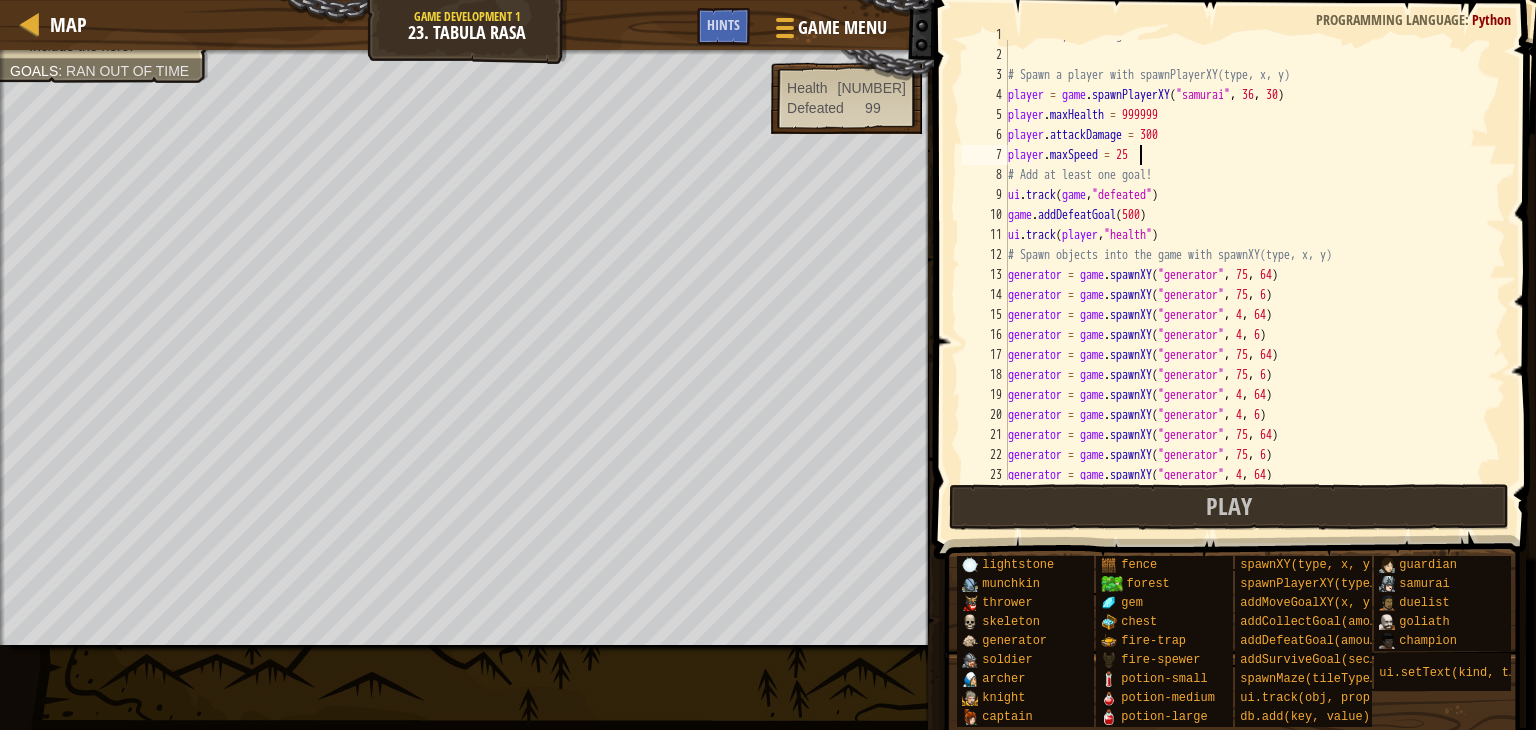 scroll, scrollTop: 9, scrollLeft: 10, axis: both 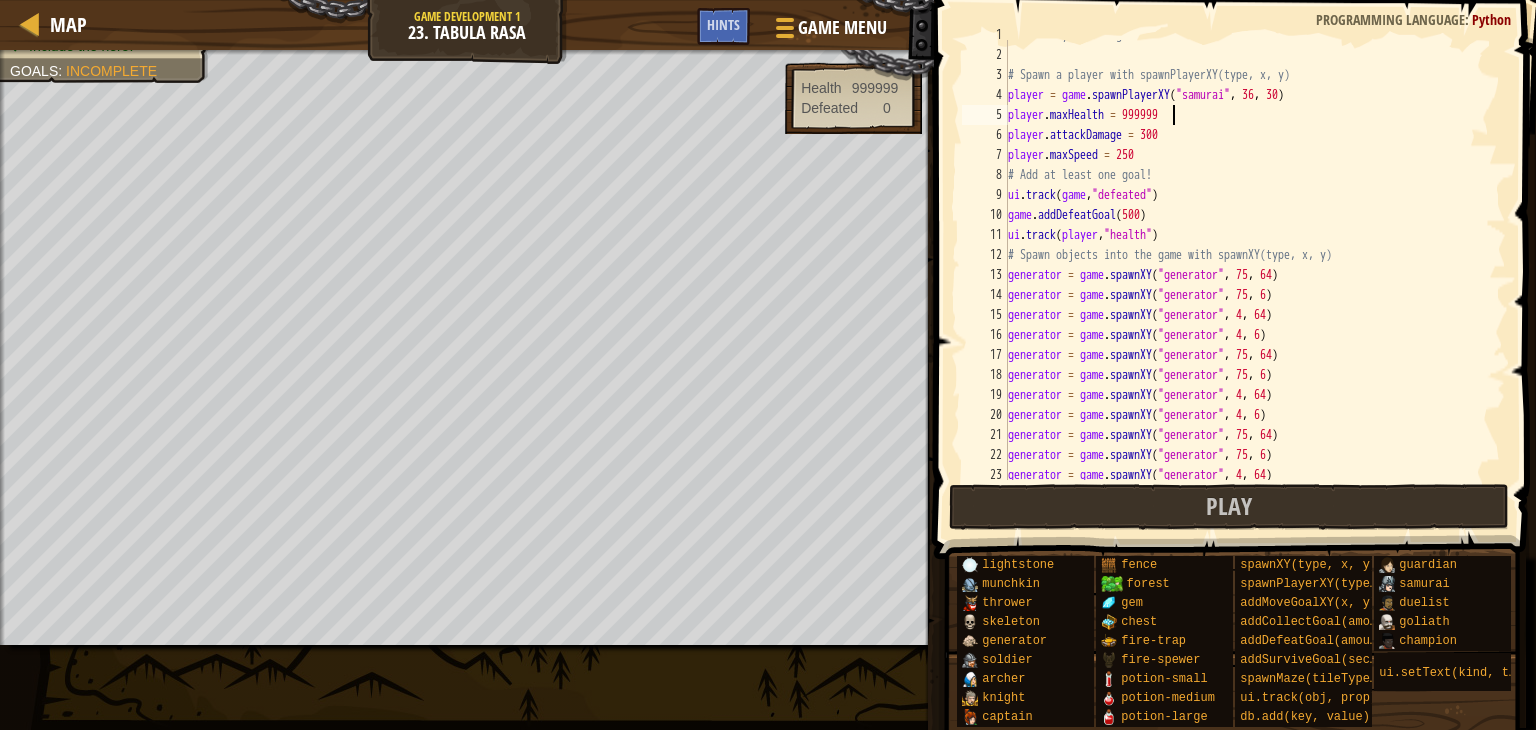 click on "# Create your own game! # Spawn a player with spawnPlayerXY(type, x, y) player   =   game . spawnPlayerXY ( "samurai" ,   [NUMBER] ,   [NUMBER] ) player . maxHealth   =   [NUMBER] player . attackDamage   =   [NUMBER] player . maxSpeed   =   [NUMBER] # Add at least one goal! ui . track ( game , "defeated" ) game . addDefeatGoal ( [NUMBER] ) ui . track ( player , "health" ) # Spawn objects into the game with spawnXY(type, x, y) generator   =   game . spawnXY ( "generator" ,   [NUMBER] ,   [NUMBER] ) generator   =   game . spawnXY ( "generator" ,   [NUMBER] ,   [NUMBER] ) generator   =   game . spawnXY ( "generator" ,   [NUMBER] ,   [NUMBER] ) generator   =   game . spawnXY ( "generator" ,   [NUMBER] ,   [NUMBER] ) generator   =   game . spawnXY ( "generator" ,   [NUMBER] ,   [NUMBER] ) generator   =   game . spawnXY ( "generator" ,   [NUMBER] ,   [NUMBER] ) generator   =   game . spawnXY ( "generator" ,   [NUMBER] ,   [NUMBER] ) generator   =   game . spawnXY ( "generator" ,   [NUMBER] ,   [NUMBER] ) generator   =   game . spawnXY ( "generator" ,   [NUMBER] ,   [NUMBER] ) generator   =   game . spawnXY ( "generator" ,   [NUMBER] ,   [NUMBER] ) generator   =   game" at bounding box center (1247, 265) 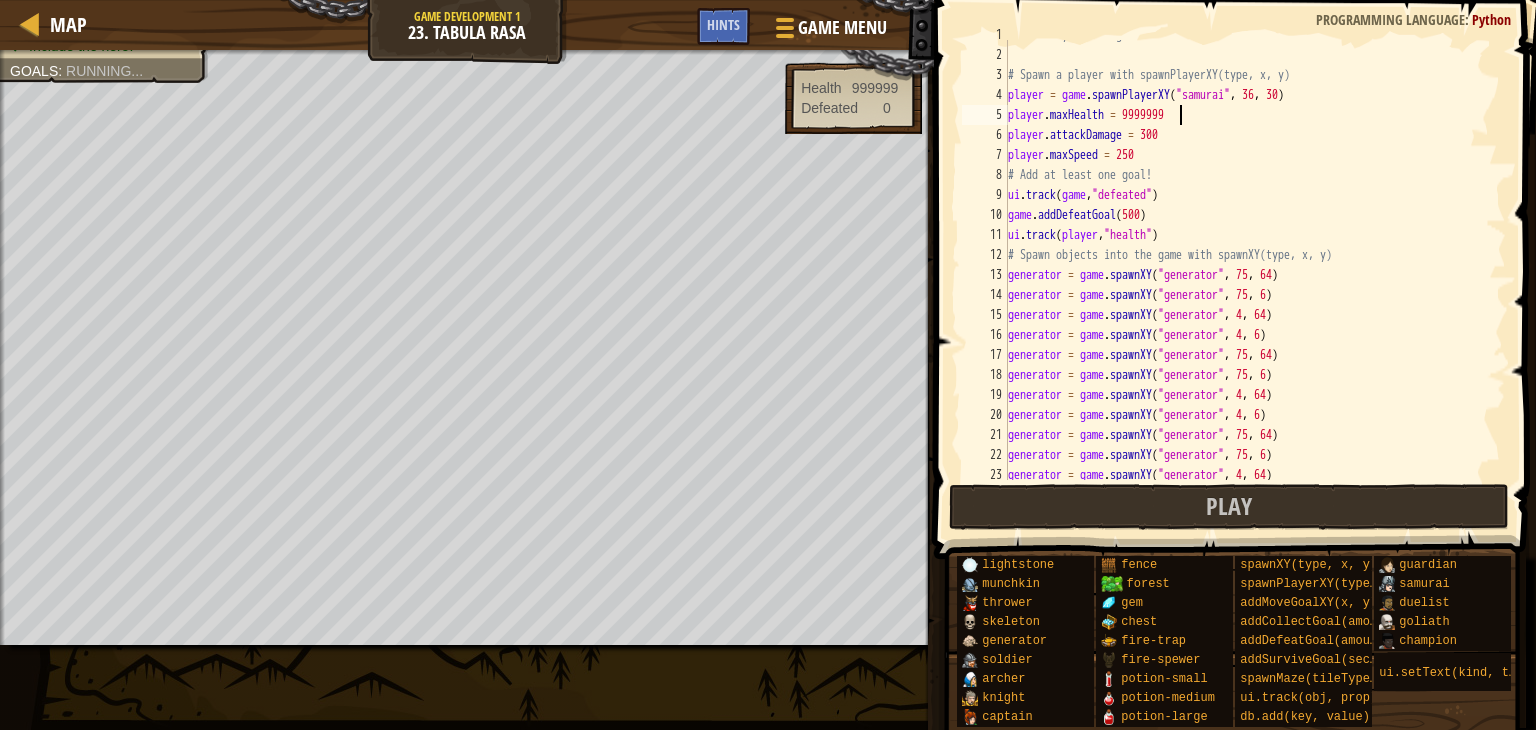 scroll, scrollTop: 9, scrollLeft: 13, axis: both 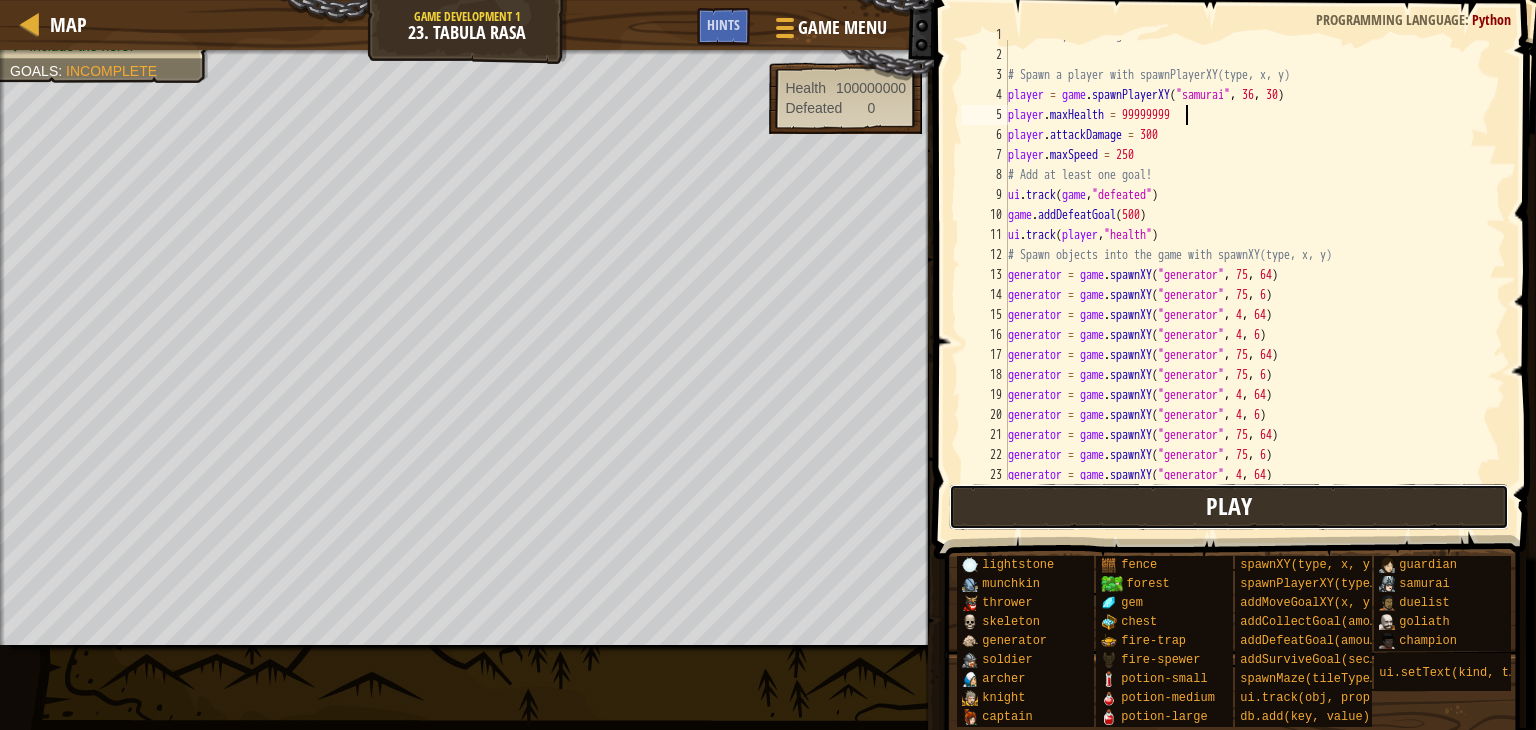click on "Play" at bounding box center (1229, 507) 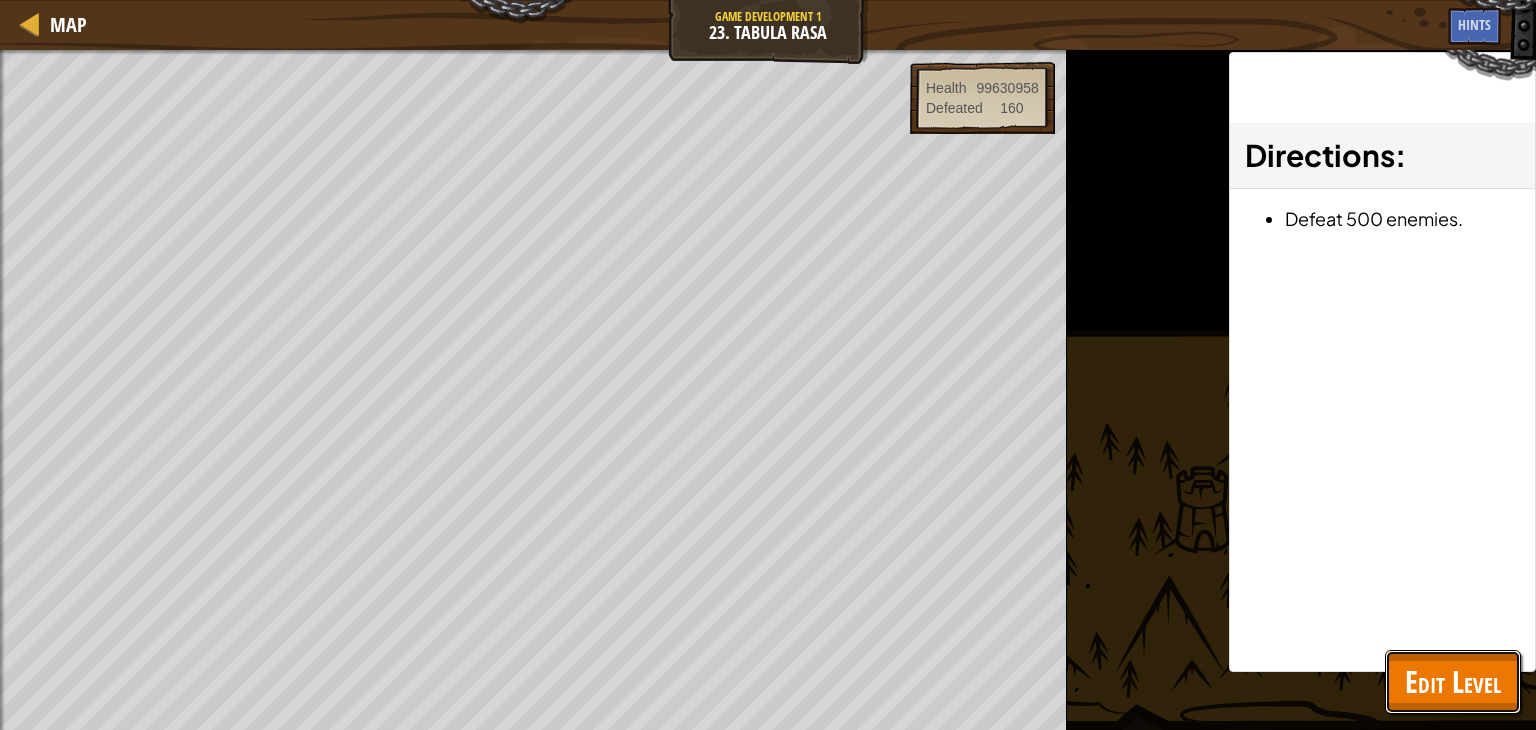click on "Edit Level" at bounding box center [1453, 681] 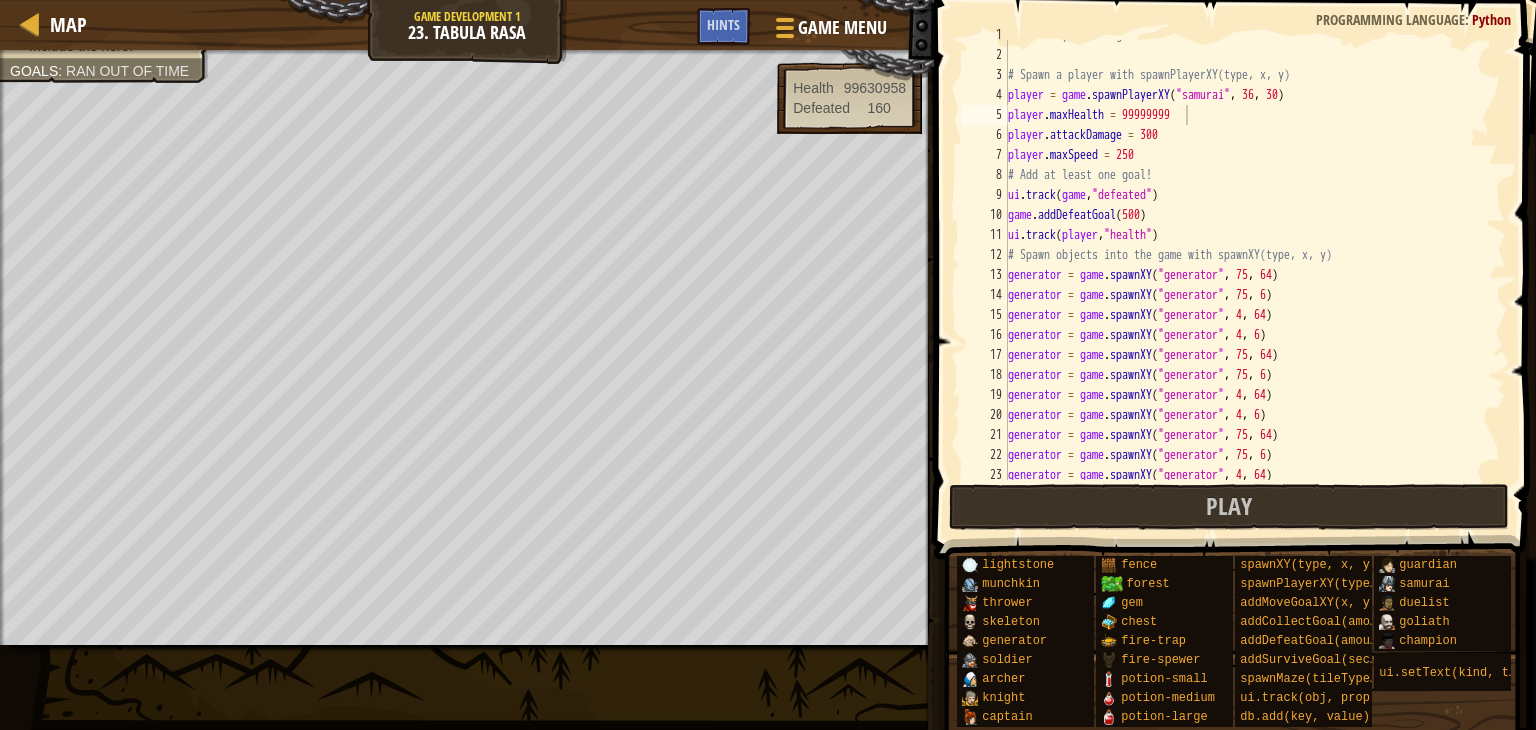 scroll, scrollTop: 9, scrollLeft: 11, axis: both 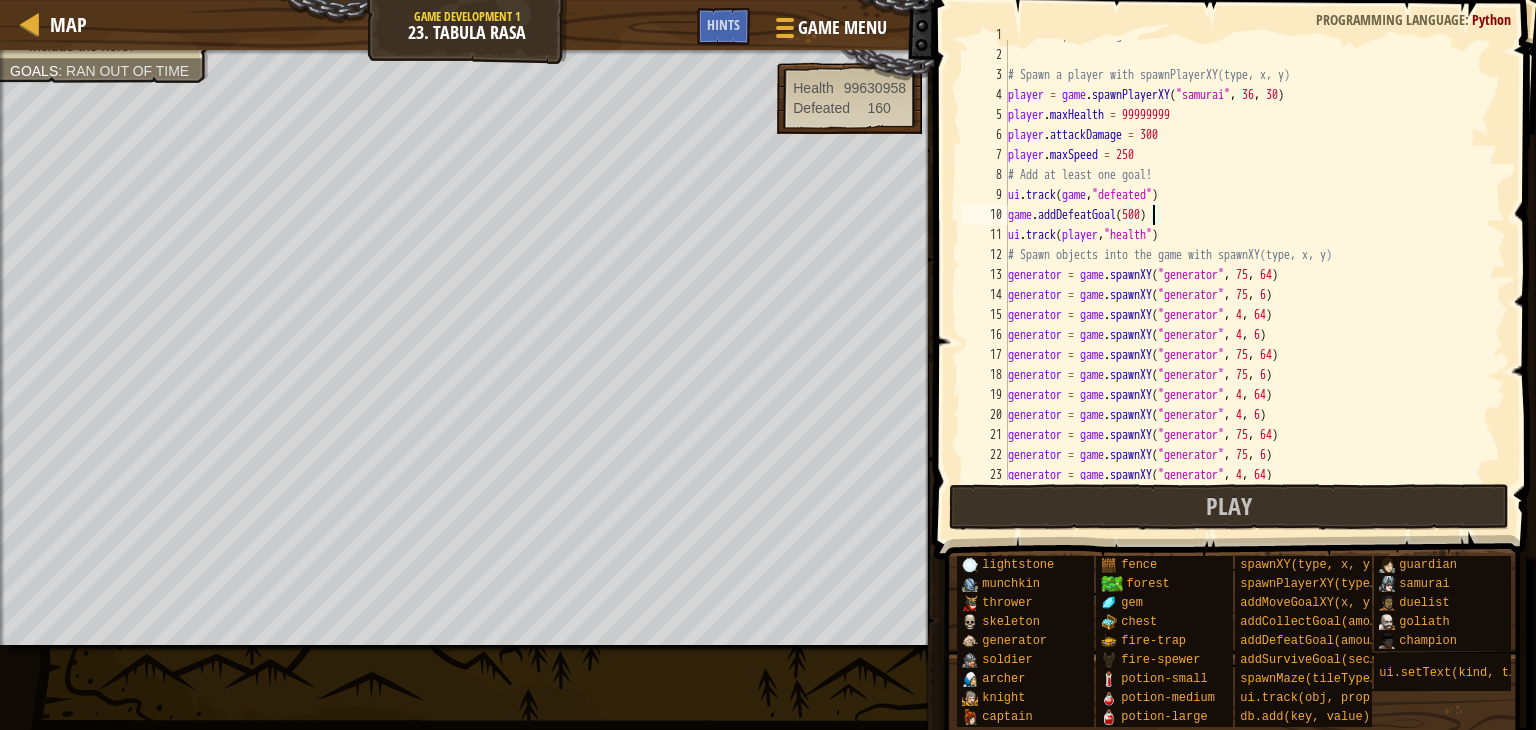click on "# Create your own game! # Spawn a player with spawnPlayerXY(type, x, y) player   =   game . spawnPlayerXY ( "samurai" ,   [NUMBER] ,   [NUMBER] ) player . maxHealth   =   [NUMBER] player . attackDamage   =   [NUMBER] player . maxSpeed   =   [NUMBER] # Add at least one goal! ui . track ( game , "defeated" ) game . addDefeatGoal ( [NUMBER] ) ui . track ( player , "health" ) # Spawn objects into the game with spawnXY(type, x, y) generator   =   game . spawnXY ( "generator" ,   [NUMBER] ,   [NUMBER] ) generator   =   game . spawnXY ( "generator" ,   [NUMBER] ,   [NUMBER] ) generator   =   game . spawnXY ( "generator" ,   [NUMBER] ,   [NUMBER] ) generator   =   game . spawnXY ( "generator" ,   [NUMBER] ,   [NUMBER] ) generator   =   game . spawnXY ( "generator" ,   [NUMBER] ,   [NUMBER] ) generator   =   game . spawnXY ( "generator" ,   [NUMBER] ,   [NUMBER] ) generator   =   game . spawnXY ( "generator" ,   [NUMBER] ,   [NUMBER] ) generator   =   game . spawnXY ( "generator" ,   [NUMBER] ,   [NUMBER] ) generator   =   game . spawnXY ( "generator" ,   [NUMBER] ,   [NUMBER] ) generator   =   game . spawnXY ( "generator" ,   [NUMBER] ,   [NUMBER] ) generator   =   game" at bounding box center (1247, 265) 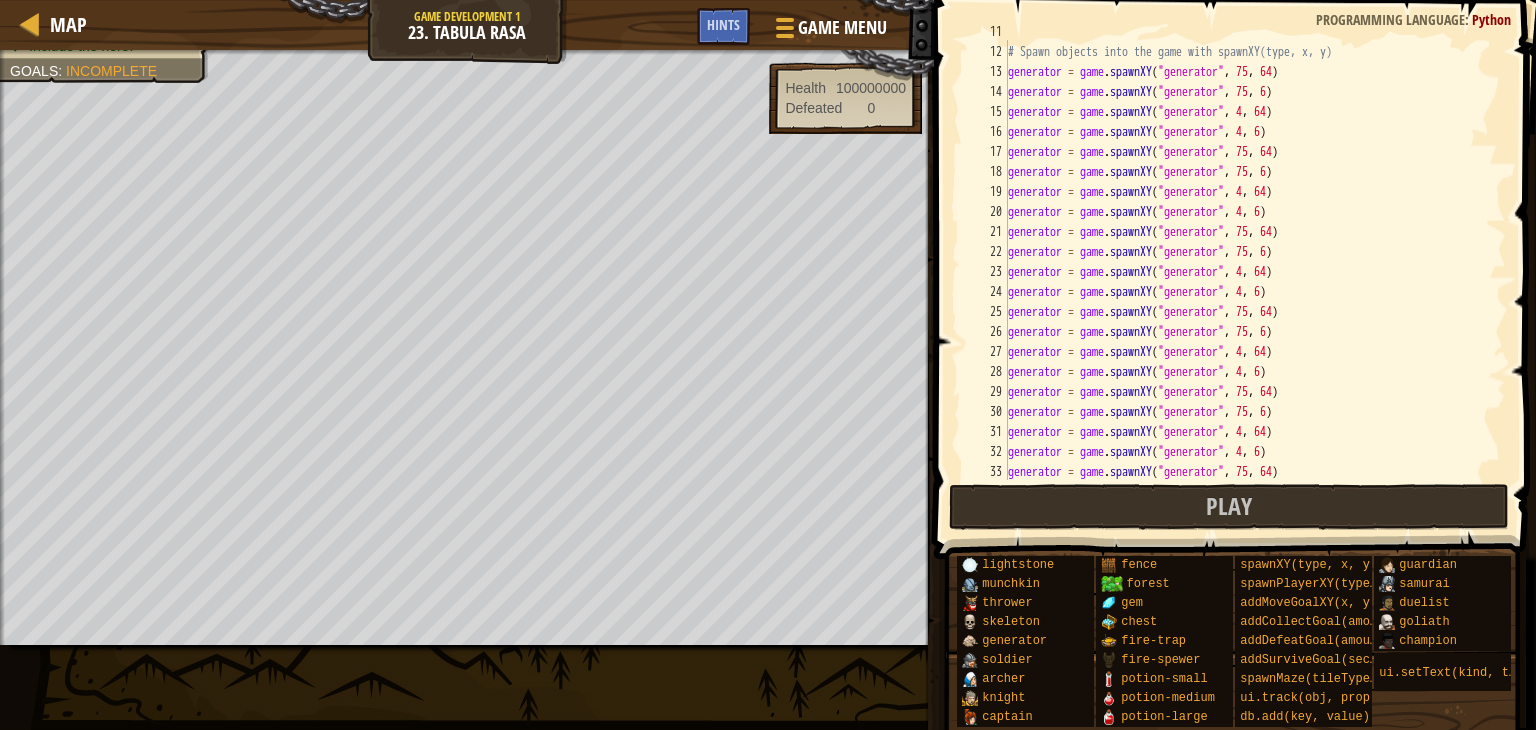 scroll, scrollTop: 0, scrollLeft: 0, axis: both 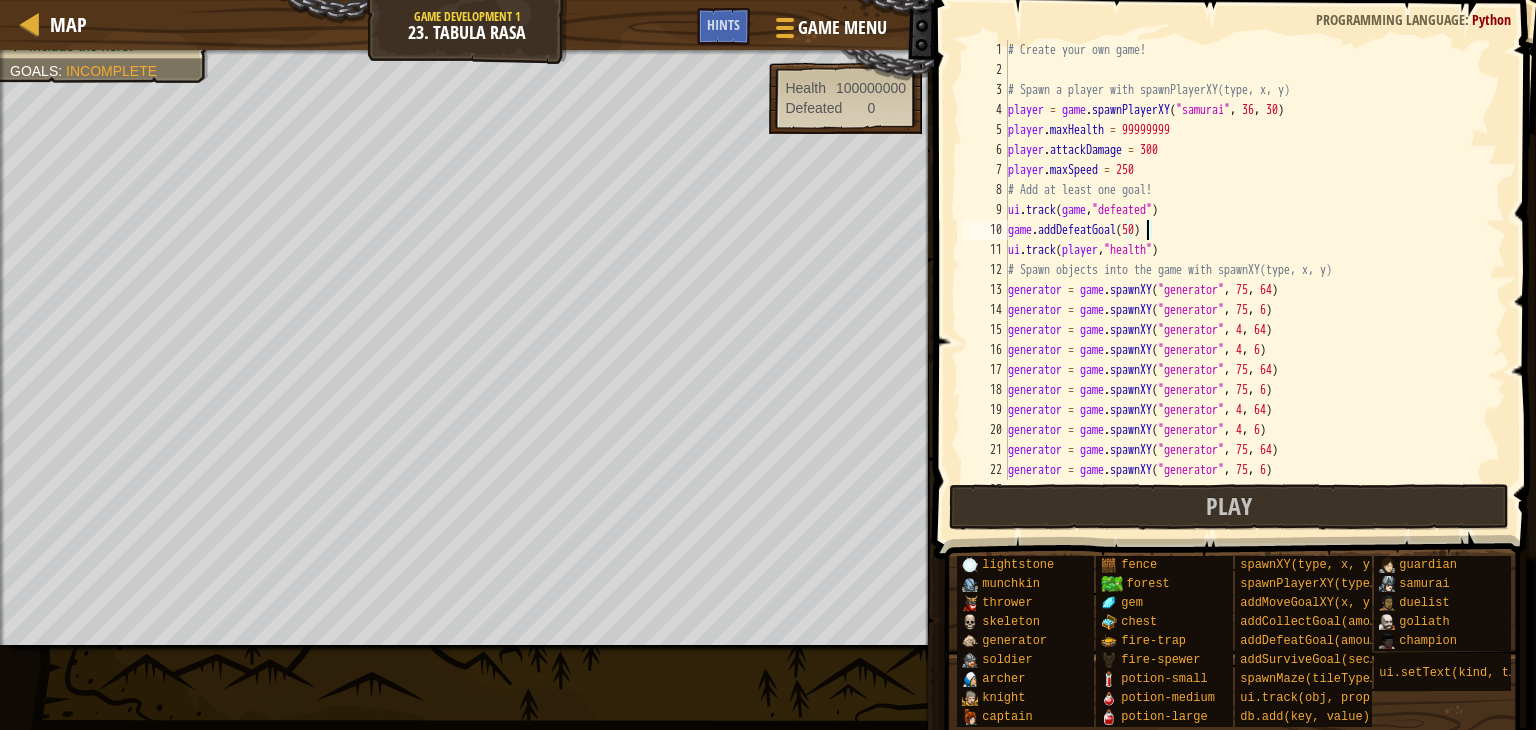 click on "# Create your own game! # Spawn a player with spawnPlayerXY(type, x, y) player   =   game . spawnPlayerXY ( "samurai" ,   36 ,   30 ) player . maxHealth   =   [NUMBER] player . attackDamage   =   300 player . maxSpeed   =   250 # Add at least one goal! ui . track ( game , "defeated" ) game . addDefeatGoal ( 50 ) ui . track ( player , "health" ) # Spawn objects into the game with spawnXY(type, x, y) generator   =   game . spawnXY ( "generator" ,   75 ,   64 ) generator   =   game . spawnXY ( "generator" ,   75 ,   6 ) generator   =   game . spawnXY ( "generator" ,   4 ,   64 ) generator   =   game . spawnXY ( "generator" ,   4 ,   6 ) generator   =   game . spawnXY ( "generator" ,   75 ,   64 ) generator   =   game . spawnXY ( "generator" ,   75 ,   6 ) generator   =   game . spawnXY ( "generator" ,   4 ,   64 ) generator   =   game . spawnXY ( "generator" ,   4 ,   6 ) generator   =   game . spawnXY ( "generator" ,   75 ,   64 ) generator   =   game . spawnXY ( "generator" ,   75 ,   6 ) generator   =   game" at bounding box center [1247, 280] 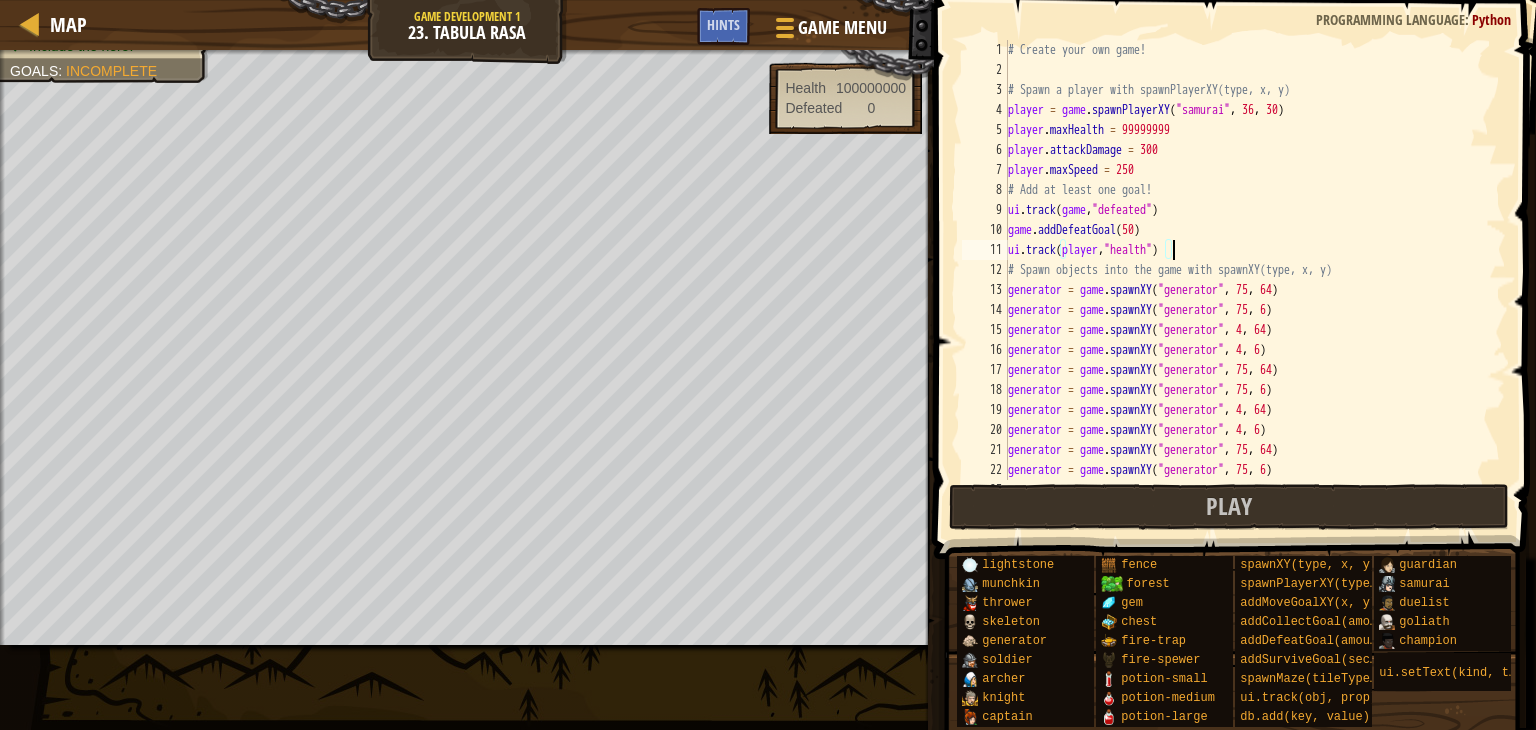 click on "# Create your own game! # Spawn a player with spawnPlayerXY(type, x, y) player   =   game . spawnPlayerXY ( "samurai" ,   36 ,   30 ) player . maxHealth   =   [NUMBER] player . attackDamage   =   300 player . maxSpeed   =   250 # Add at least one goal! ui . track ( game , "defeated" ) game . addDefeatGoal ( 50 ) ui . track ( player , "health" ) # Spawn objects into the game with spawnXY(type, x, y) generator   =   game . spawnXY ( "generator" ,   75 ,   64 ) generator   =   game . spawnXY ( "generator" ,   75 ,   6 ) generator   =   game . spawnXY ( "generator" ,   4 ,   64 ) generator   =   game . spawnXY ( "generator" ,   4 ,   6 ) generator   =   game . spawnXY ( "generator" ,   75 ,   64 ) generator   =   game . spawnXY ( "generator" ,   75 ,   6 ) generator   =   game . spawnXY ( "generator" ,   4 ,   64 ) generator   =   game . spawnXY ( "generator" ,   4 ,   6 ) generator   =   game . spawnXY ( "generator" ,   75 ,   64 ) generator   =   game . spawnXY ( "generator" ,   75 ,   6 ) generator   =   game" at bounding box center (1247, 280) 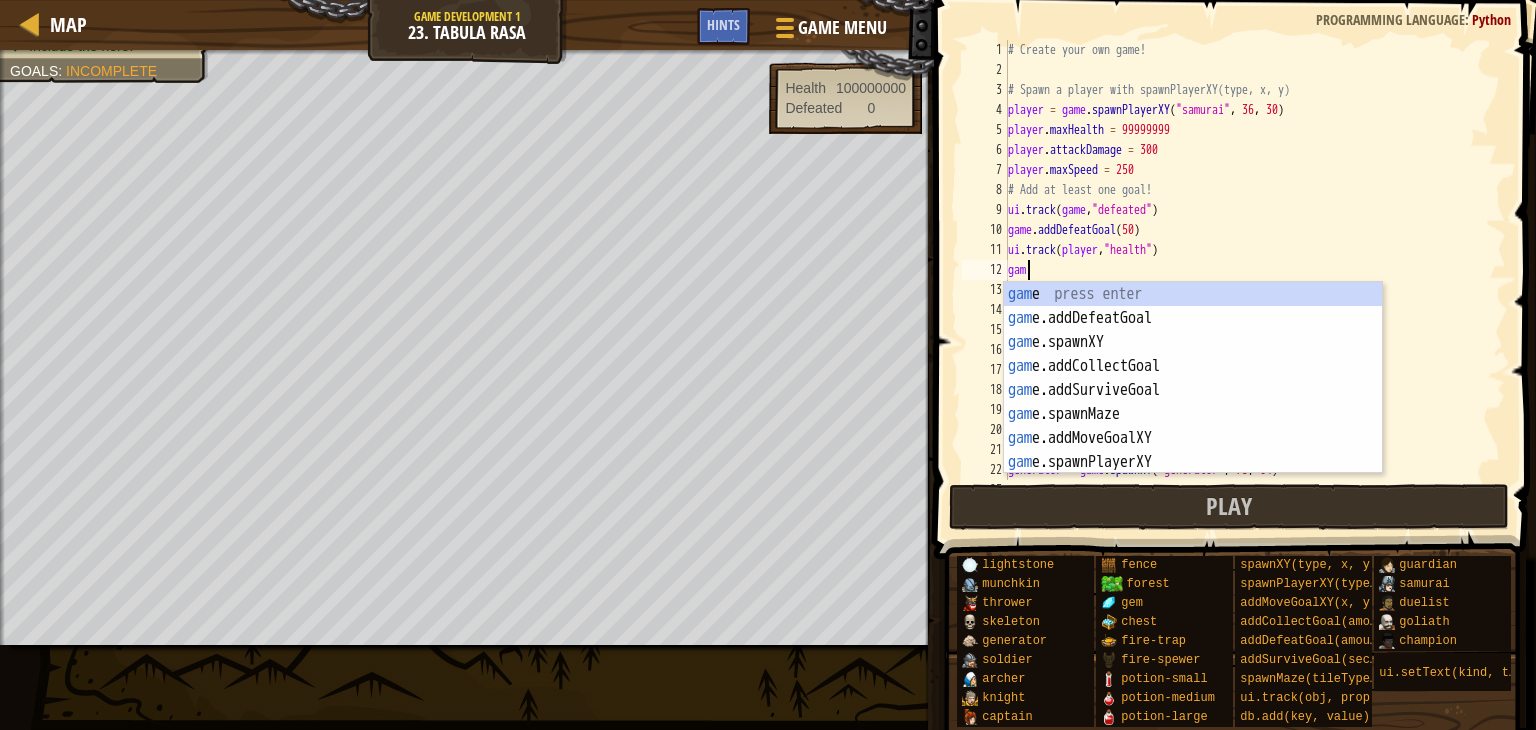 type on "game" 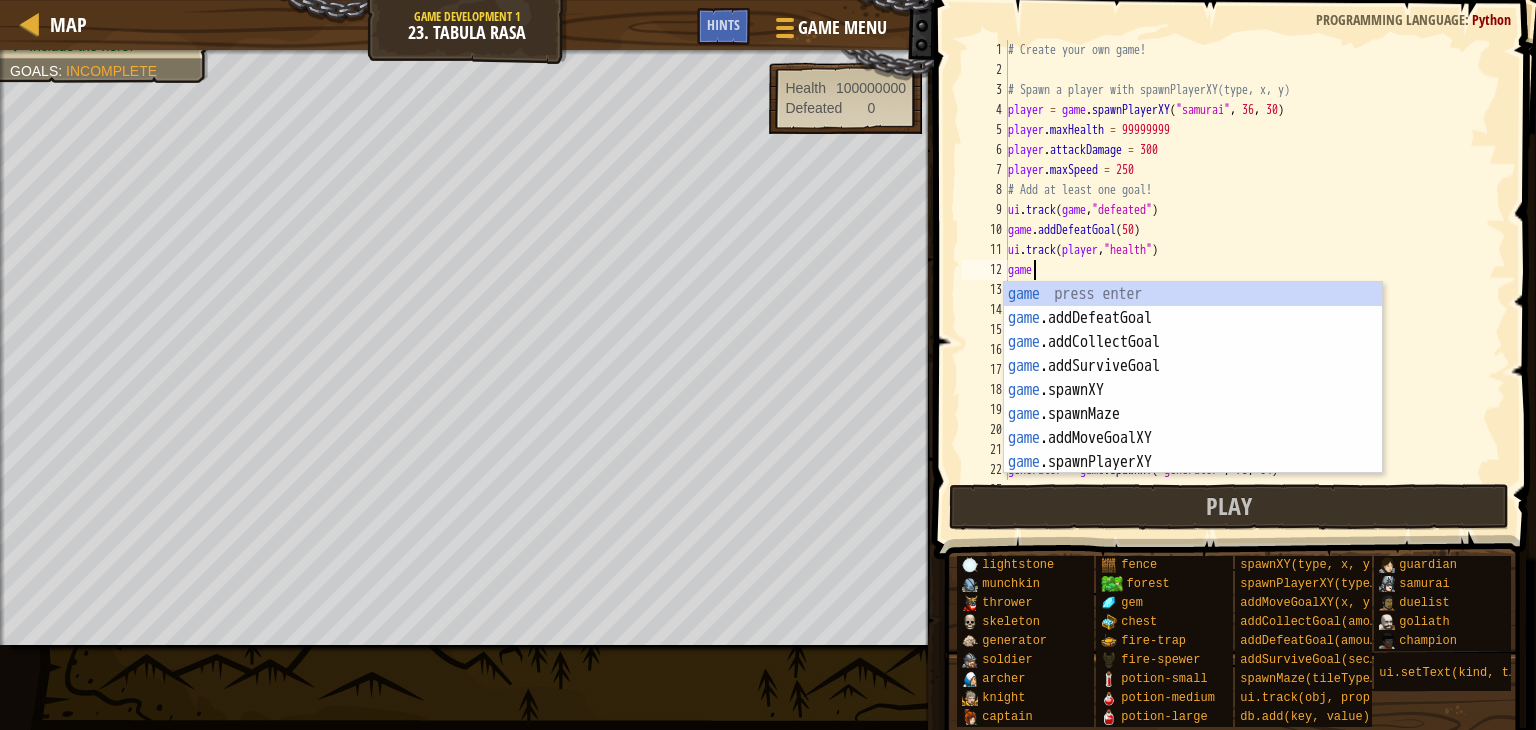 scroll, scrollTop: 9, scrollLeft: 0, axis: vertical 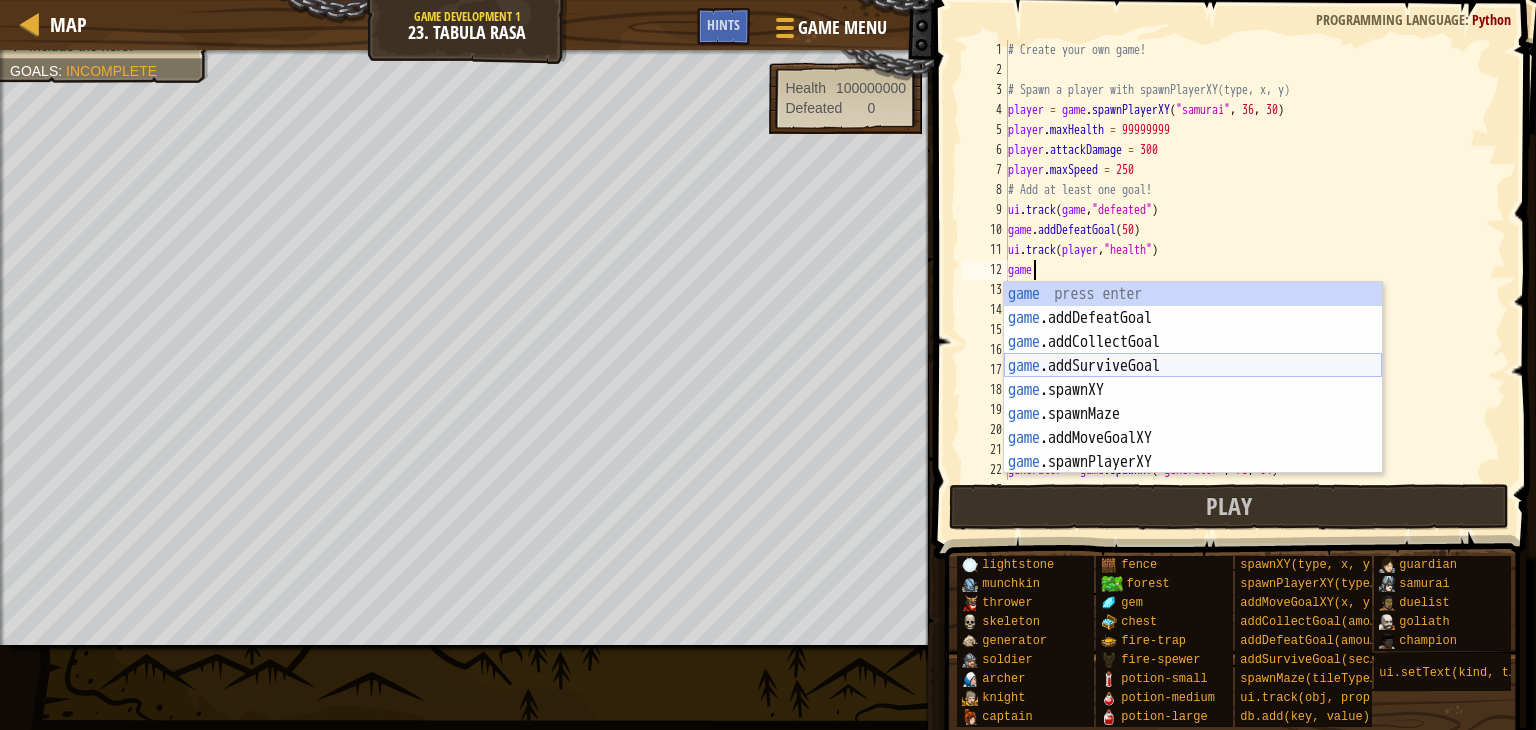 click on "game press enter game .addDefeatGoal press enter game .addCollectGoal press enter game .addSurviveGoal press enter game .spawnXY press enter game .spawnMaze press enter game .addMoveGoalXY press enter game .spawnPlayerXY press enter" at bounding box center [1193, 402] 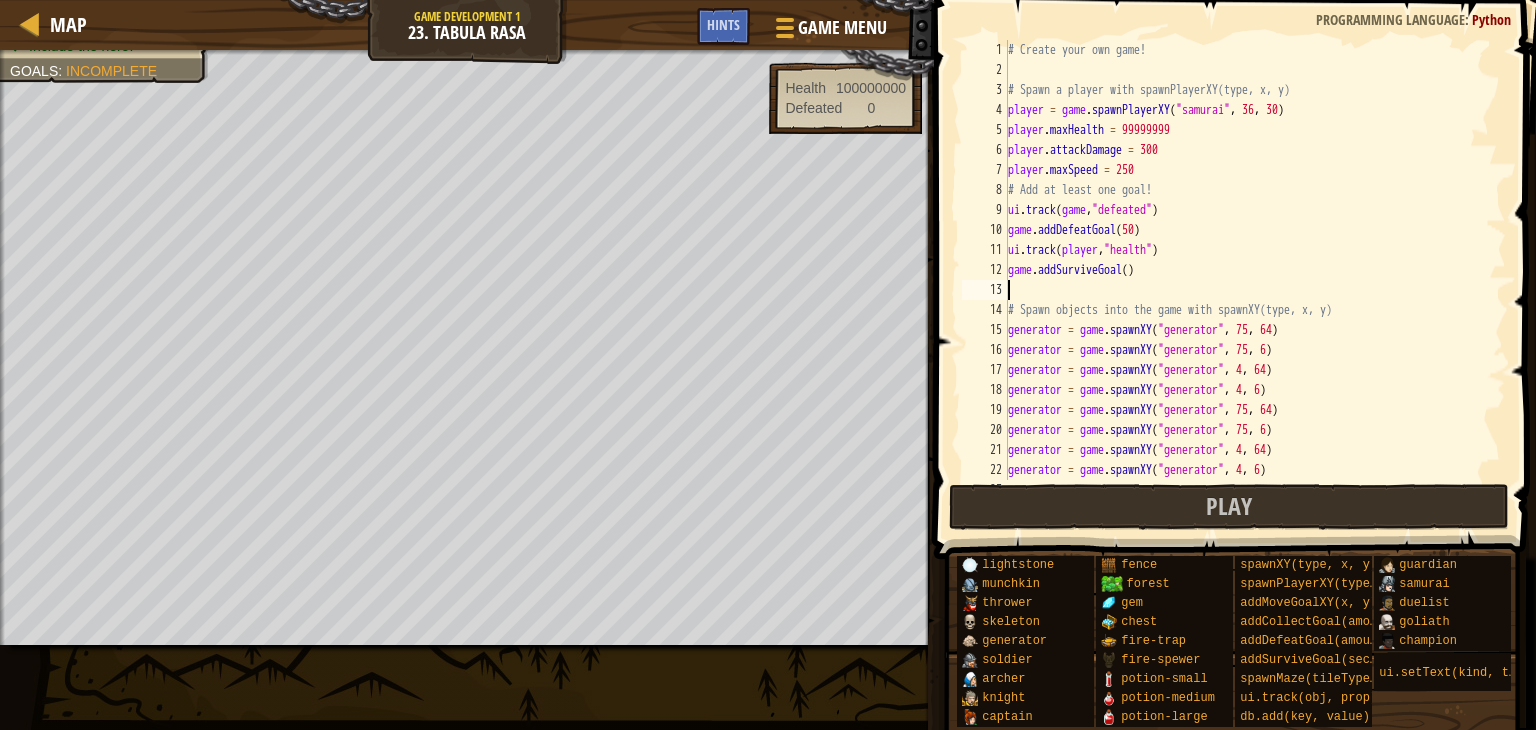 scroll, scrollTop: 9, scrollLeft: 0, axis: vertical 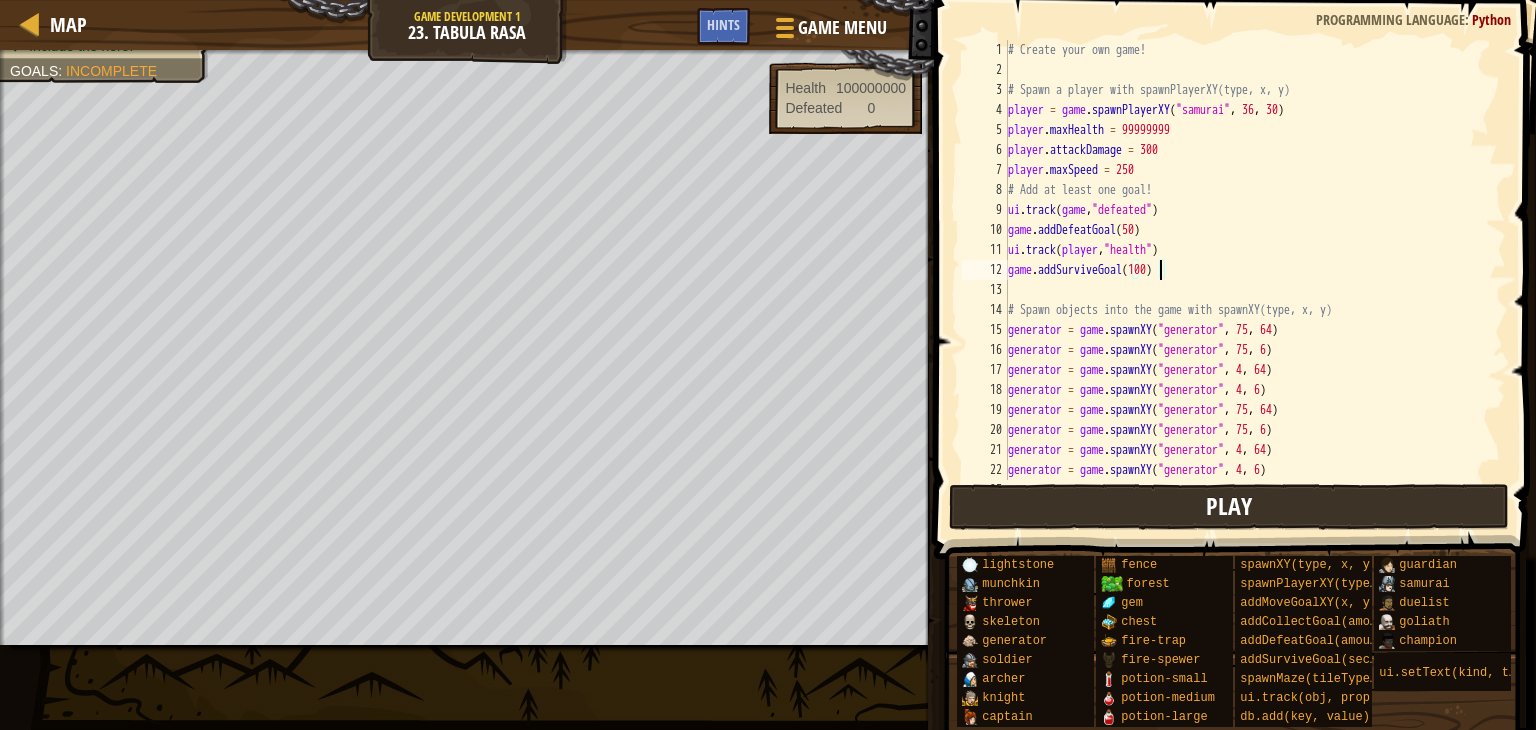 type on "game.addSurviveGoal(100)" 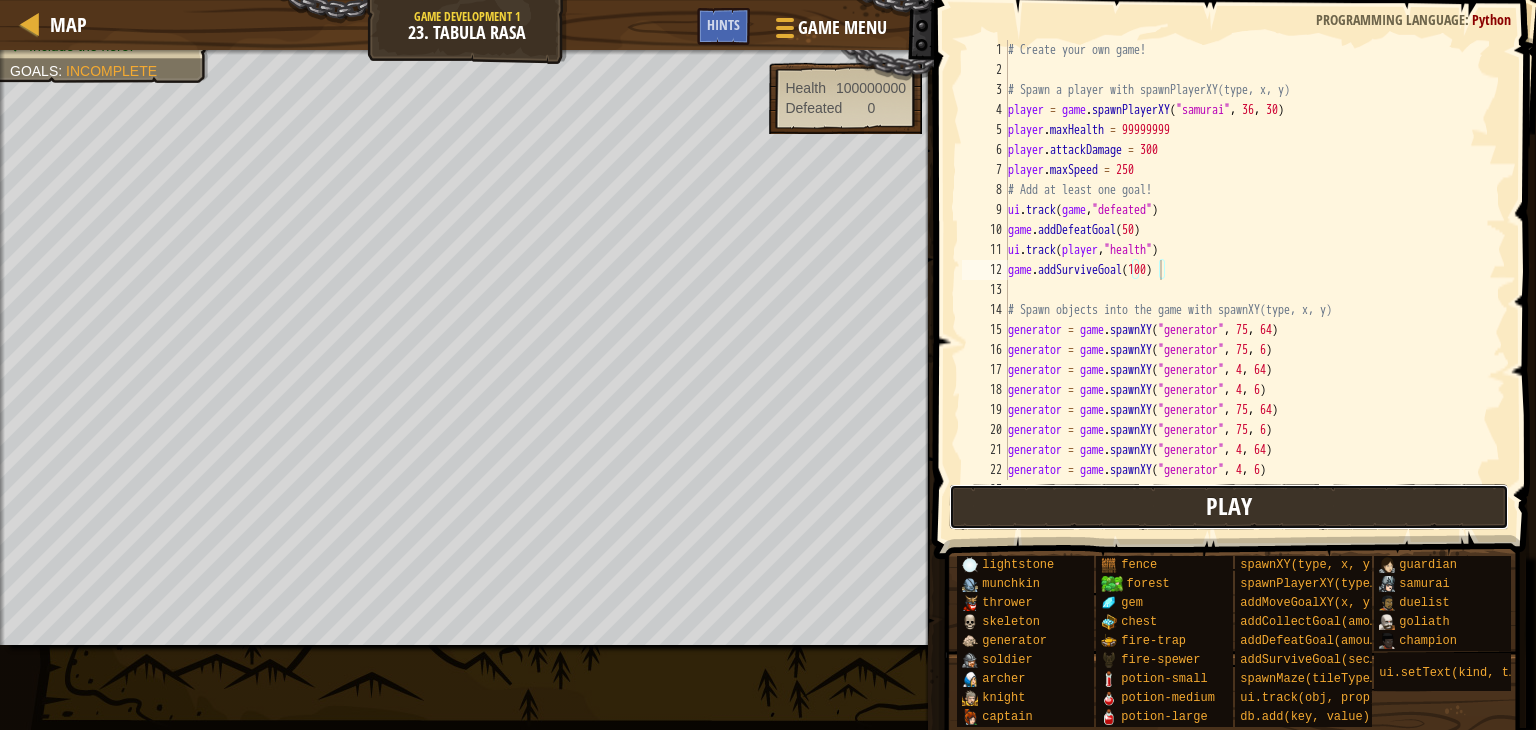 click on "Play" at bounding box center (1229, 507) 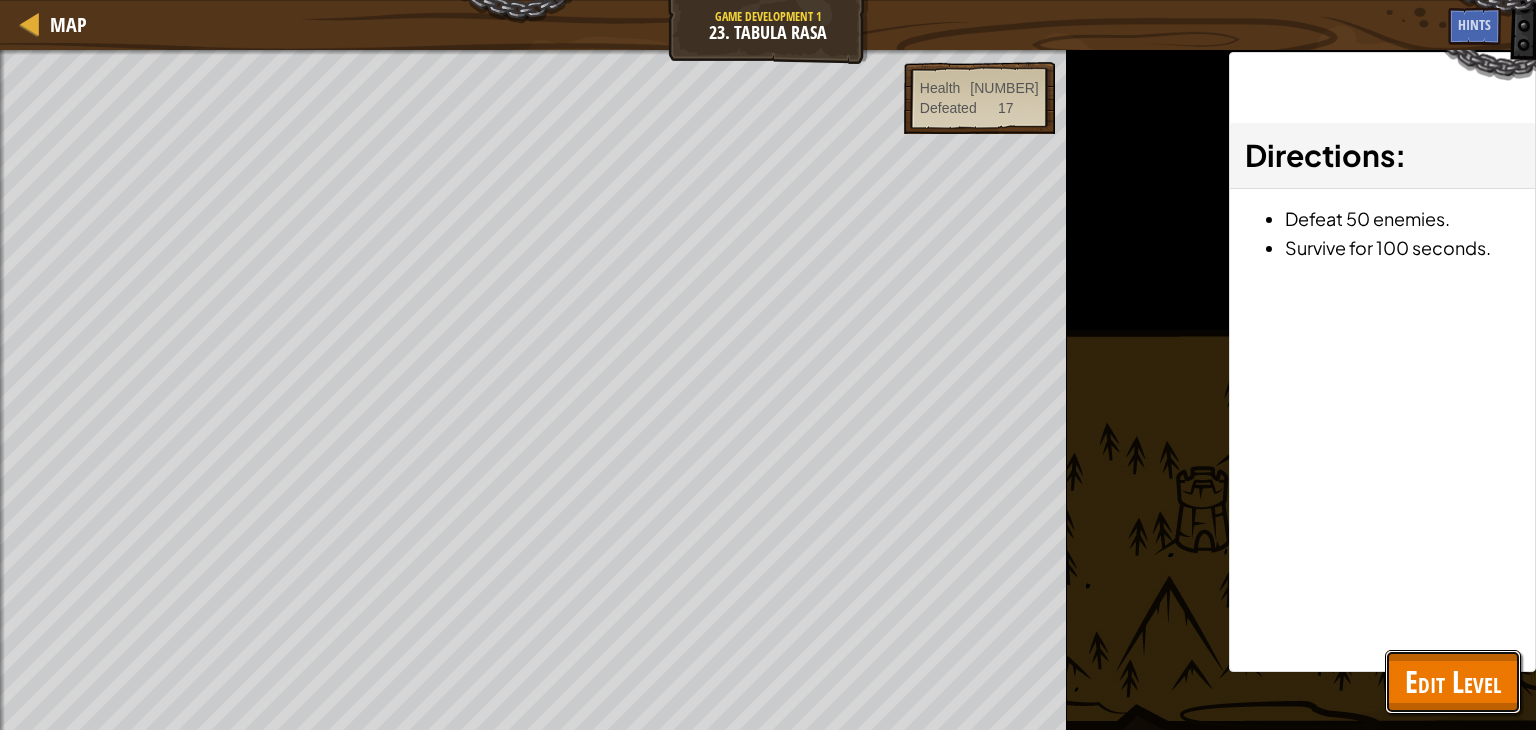 click on "Edit Level" at bounding box center [1453, 681] 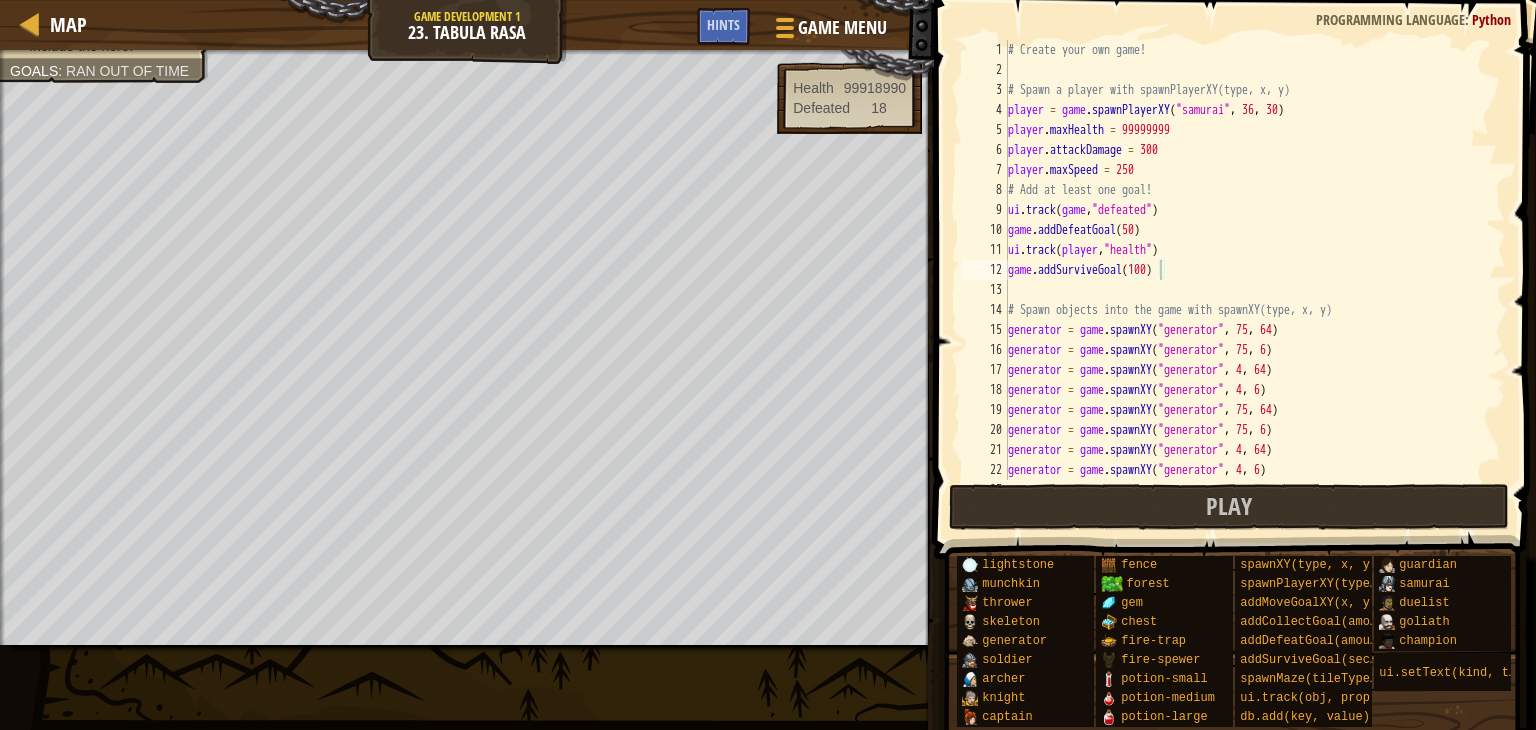 scroll, scrollTop: 9, scrollLeft: 0, axis: vertical 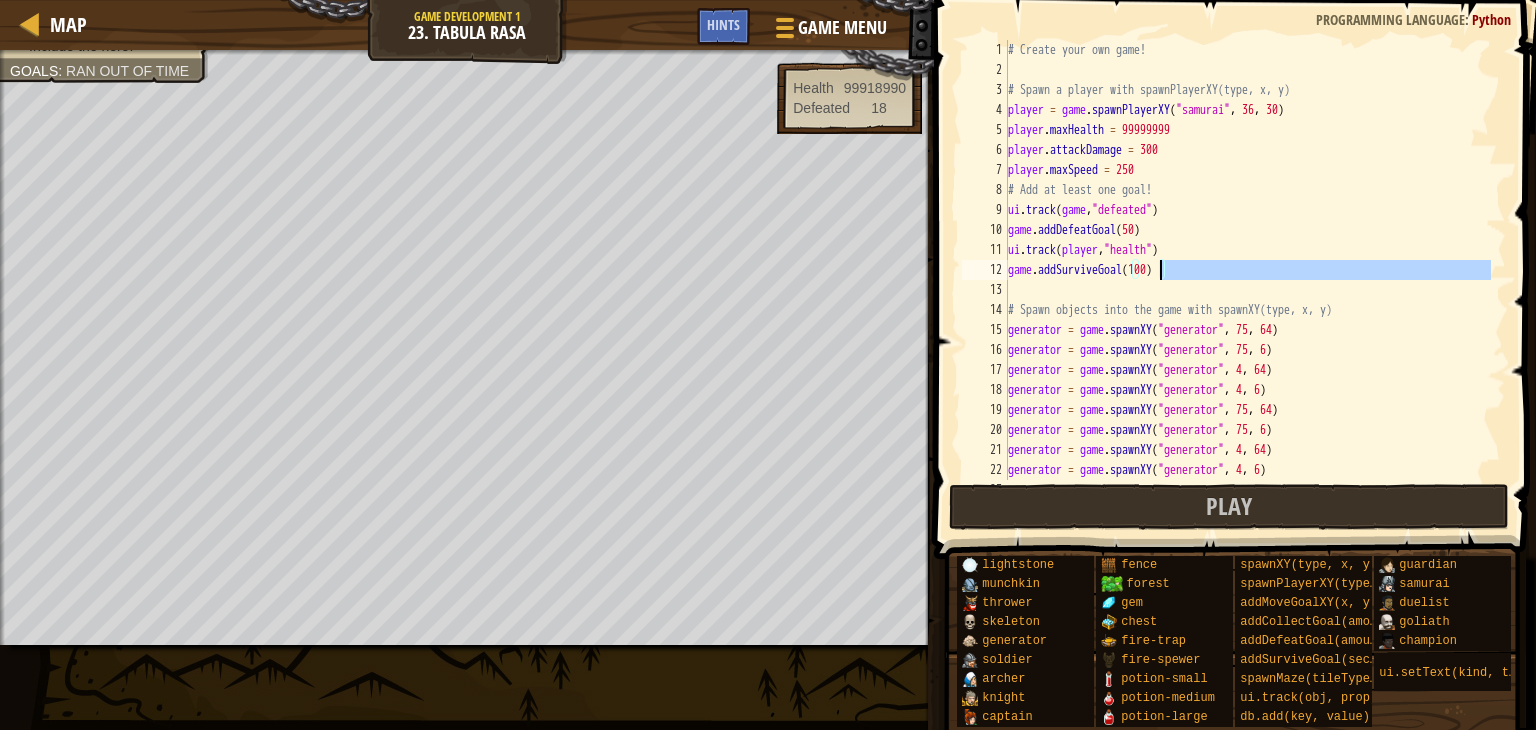 drag, startPoint x: 1193, startPoint y: 280, endPoint x: 1136, endPoint y: 281, distance: 57.00877 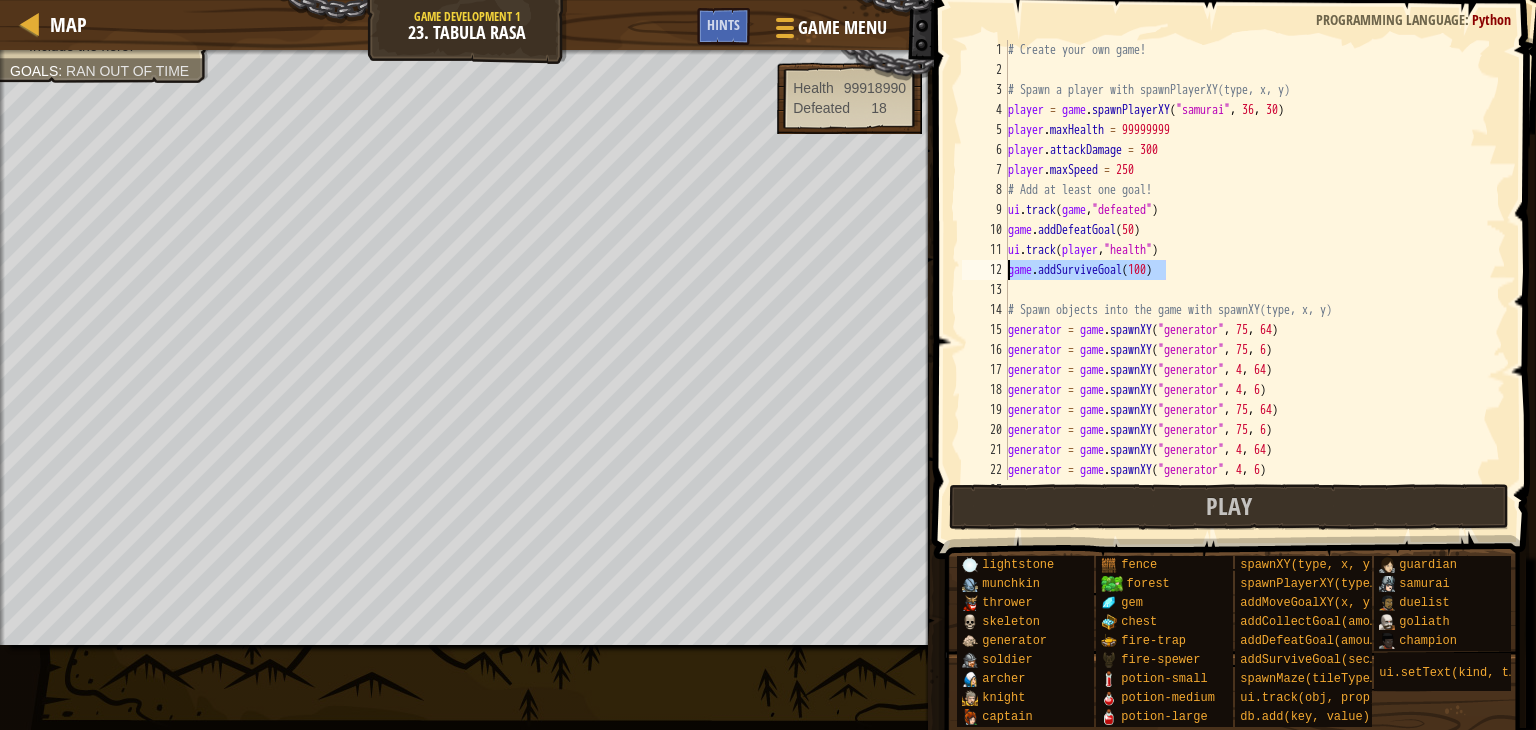 click on "Map Game Development 1 23. Tabula Rasa Game Menu Done Hints 1     הההההההההההההההההההההההההההההההההההההההההההההההההההההההההההההההההההההההההההההההההההההההההההההההההההההההההההההההההההההההההההההההההההההההההההההההההההההההההההההההההההההההההההההההההההההההההההההההההההההההההההההההההההההההההההההההההההההההההההההההההההההההההההההההה XXXXXXXXXXXXXXXXXXXXXXXXXXXXXXXXXXXXXXXXXXXXXXXXXXXXXXXXXXXXXXXXXXXXXXXXXXXXXXXXXXXXXXXXXXXXXXXXXXXXXXXXXXXXXXXXXXXXXXXXXXXXXXXXXXXXXXXXXXXXXXXXXXXXXXXXXXXXXXXXXXXXXXXXXXXXXXXXXXXXXXXXXXXXXXXXXXXXXXXXXXXXXXXXXXXXXXXXXXXXXXXXXXXXXXXXXXXXXXXXXXXXXXXXXXXXXXXX Solution × Hints Game 1 2 3 4 5 6 7 8 9 10 11 12 13 14 15 16 17 18 19 20 21 22 23 # Create your own game! # Spawn a player with spawnPlayerXY(type, x, y) player   =   game . ( "samurai"" at bounding box center [768, 365] 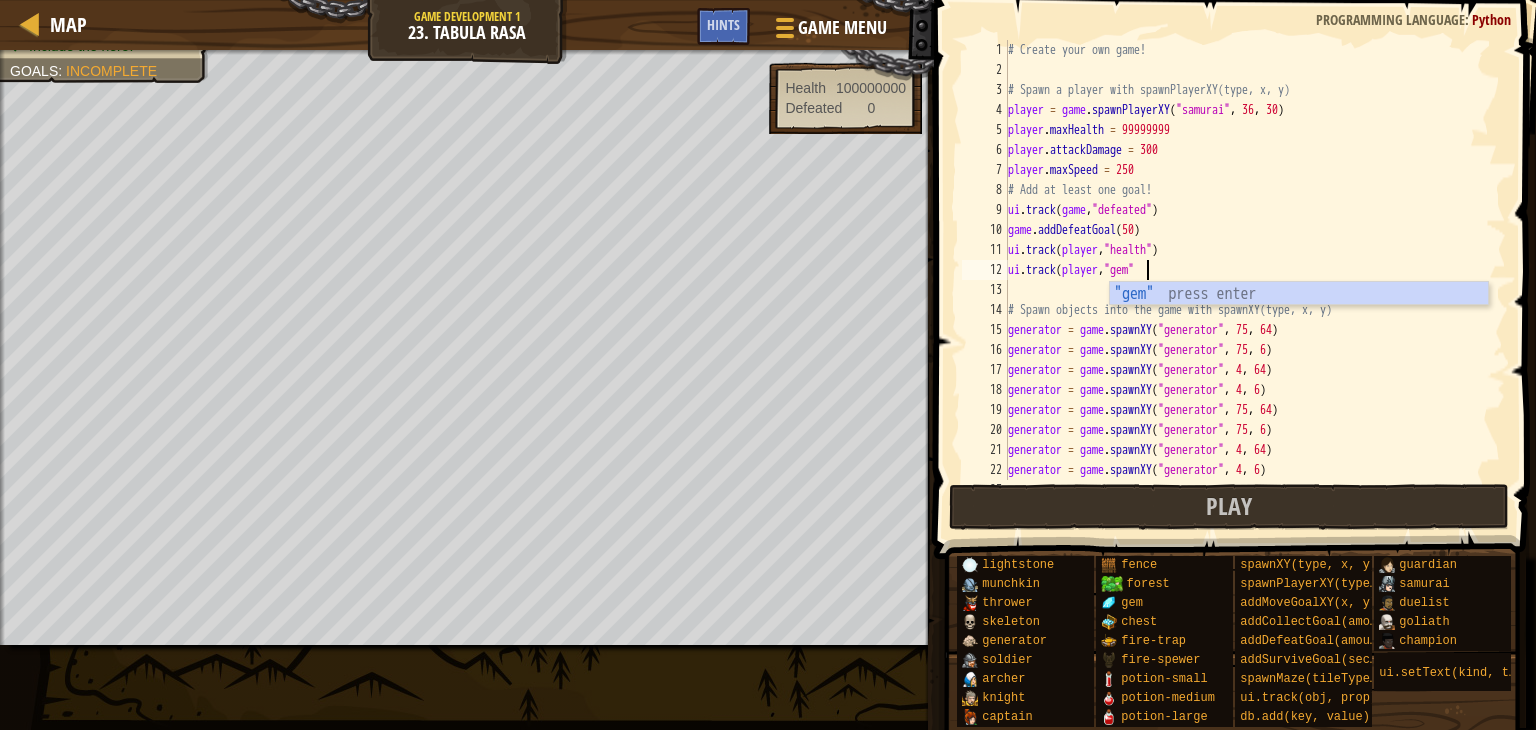 scroll, scrollTop: 9, scrollLeft: 10, axis: both 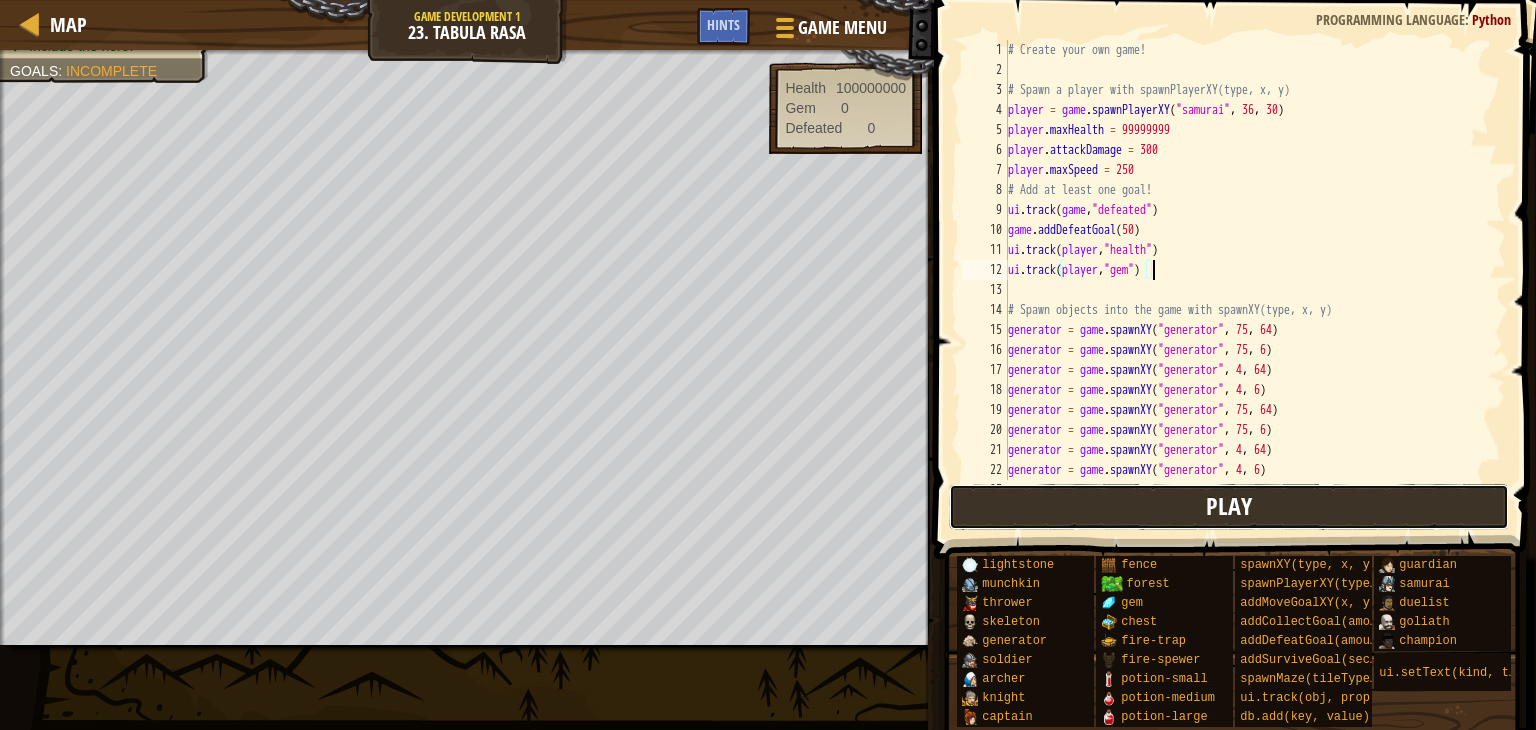click on "Play" at bounding box center (1229, 507) 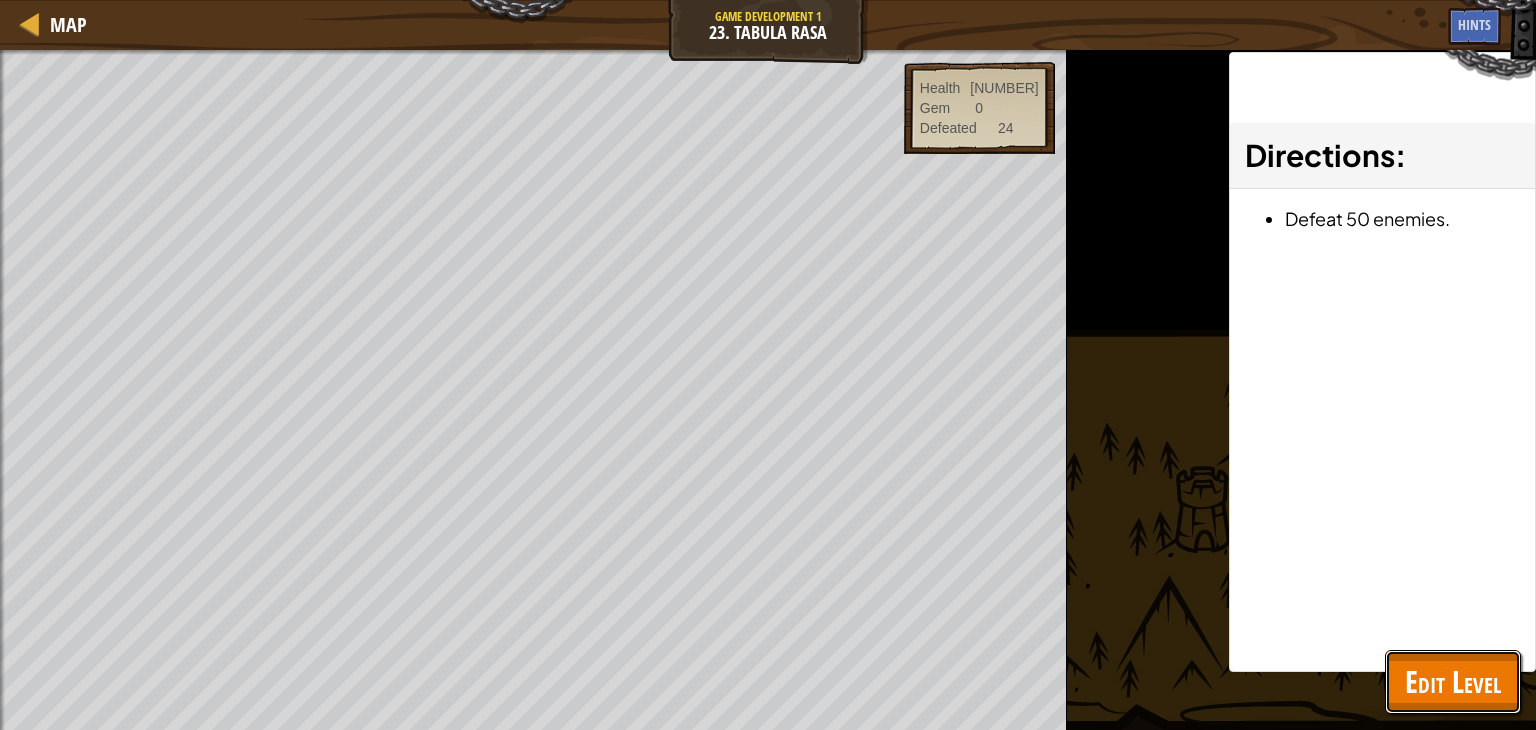 click on "Edit Level" at bounding box center [1453, 681] 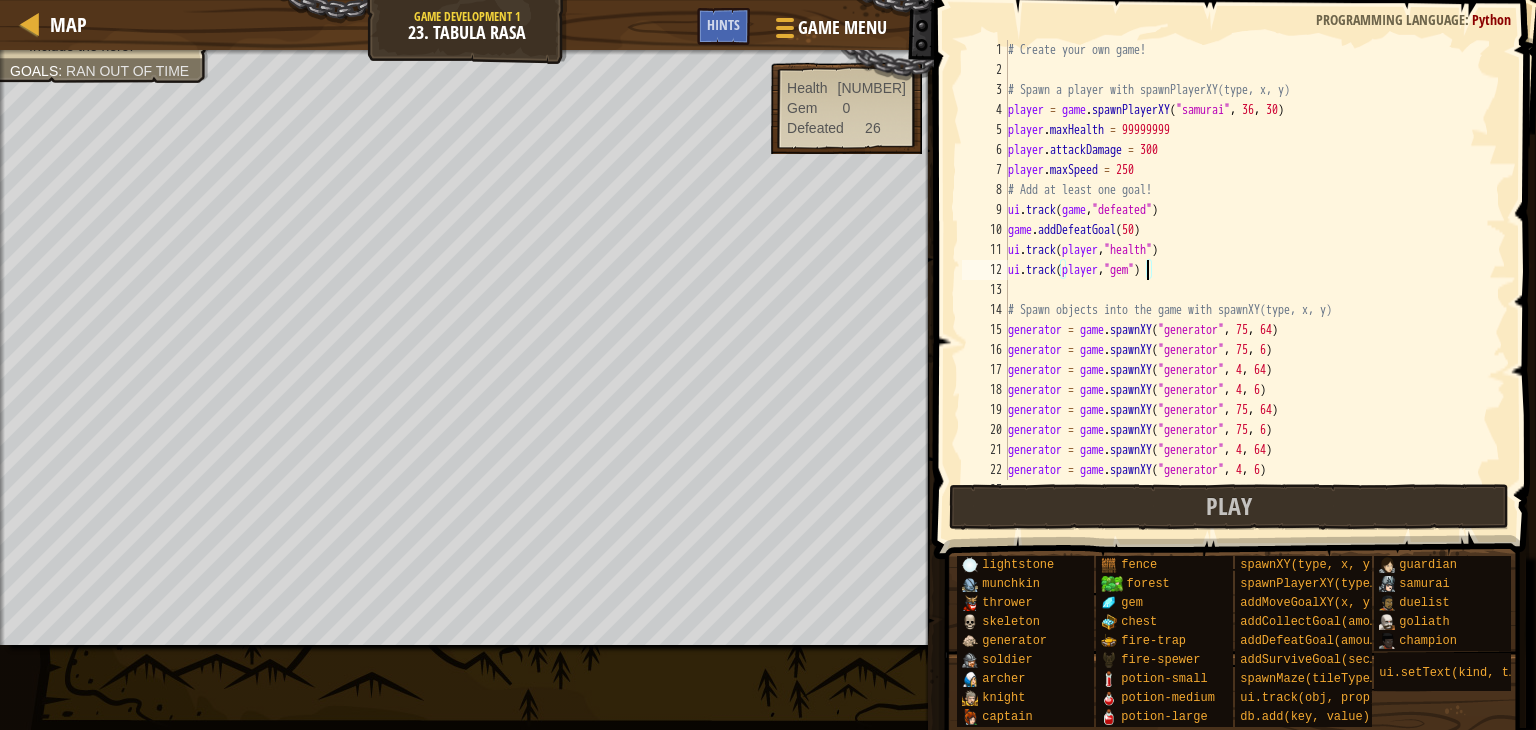 click on "# Create your own game! # Spawn a player with spawnPlayerXY(type, x, y) player   =   game . spawnPlayerXY ( "samurai" ,   [NUMBER] ,   [NUMBER] ) player . maxHealth   =   [NUMBER] player . attackDamage   =   [NUMBER] player . maxSpeed   =   [NUMBER] # Add at least one goal! ui . track ( game , "defeated" ) game . addDefeatGoal ( [NUMBER] ) ui . track ( player , "health" ) ui . track ( player , "gem" ) # Spawn objects into the game with spawnXY(type, x, y) generator   =   game . spawnXY ( "generator" ,   [NUMBER] ,   [NUMBER] ) generator   =   game . spawnXY ( "generator" ,   [NUMBER] ,   [NUMBER] ) generator   =   game . spawnXY ( "generator" ,   [NUMBER] ,   [NUMBER] ) generator   =   game . spawnXY ( "generator" ,   [NUMBER] ,   [NUMBER] ) generator   =   game . spawnXY ( "generator" ,   [NUMBER] ,   [NUMBER] ) generator   =   game . spawnXY ( "generator" ,   [NUMBER] ,   [NUMBER] ) generator   =   game . spawnXY ( "generator" ,   [NUMBER] ,   [NUMBER] ) generator   =   game . spawnXY ( "generator" ,   [NUMBER] ,   [NUMBER] ) generator   =   game . spawnXY ( "generator" ,   [NUMBER] ,   [NUMBER] )" at bounding box center [1247, 280] 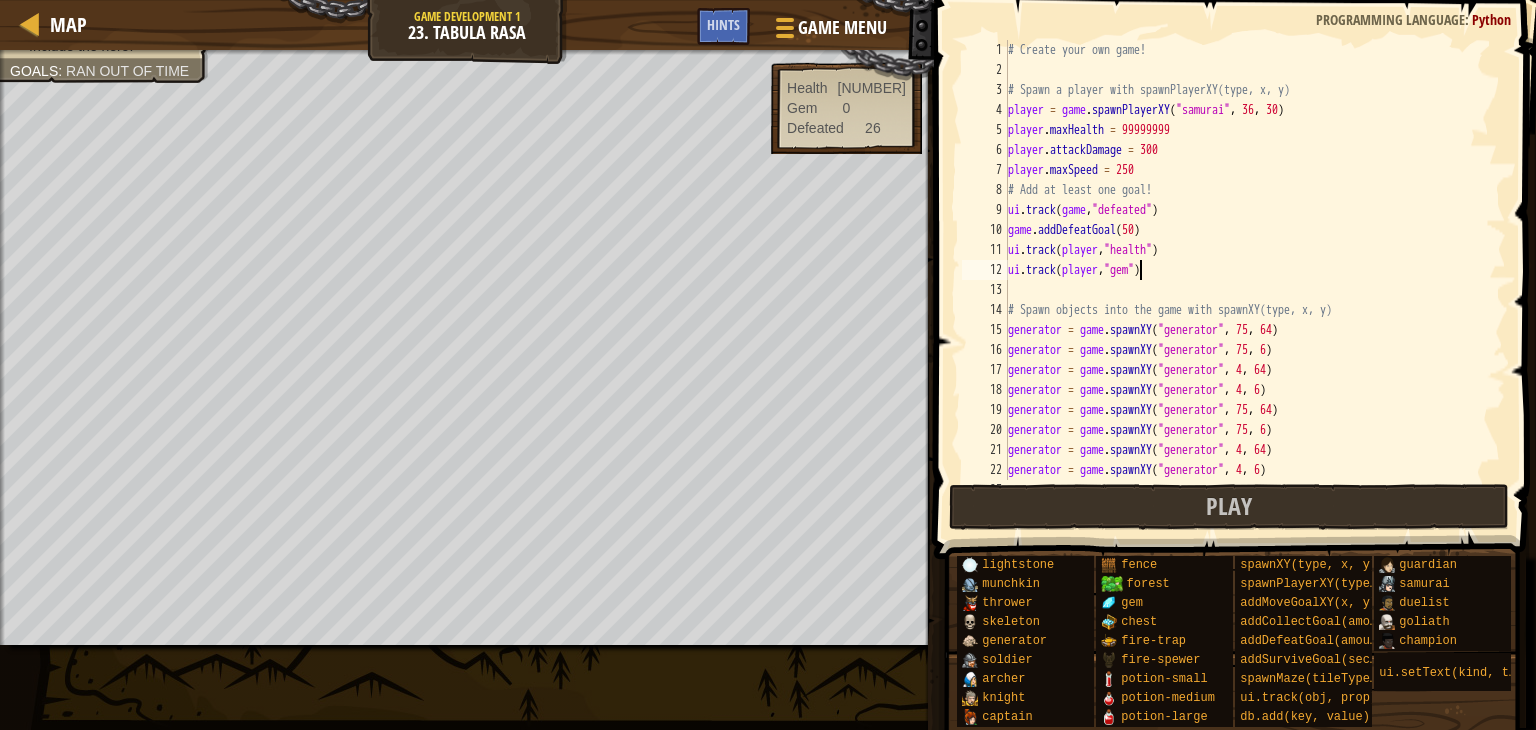 click on "# Create your own game! # Spawn a player with spawnPlayerXY(type, x, y) player   =   game . spawnPlayerXY ( "samurai" ,   [NUMBER] ,   [NUMBER] ) player . maxHealth   =   [NUMBER] player . attackDamage   =   [NUMBER] player . maxSpeed   =   [NUMBER] # Add at least one goal! ui . track ( game , "defeated" ) game . addDefeatGoal ( [NUMBER] ) ui . track ( player , "health" ) ui . track ( player , "gem" ) # Spawn objects into the game with spawnXY(type, x, y) generator   =   game . spawnXY ( "generator" ,   [NUMBER] ,   [NUMBER] ) generator   =   game . spawnXY ( "generator" ,   [NUMBER] ,   [NUMBER] ) generator   =   game . spawnXY ( "generator" ,   [NUMBER] ,   [NUMBER] ) generator   =   game . spawnXY ( "generator" ,   [NUMBER] ,   [NUMBER] ) generator   =   game . spawnXY ( "generator" ,   [NUMBER] ,   [NUMBER] ) generator   =   game . spawnXY ( "generator" ,   [NUMBER] ,   [NUMBER] ) generator   =   game . spawnXY ( "generator" ,   [NUMBER] ,   [NUMBER] ) generator   =   game . spawnXY ( "generator" ,   [NUMBER] ,   [NUMBER] ) generator   =   game . spawnXY ( "generator" ,   [NUMBER] ,   [NUMBER] )" at bounding box center [1247, 280] 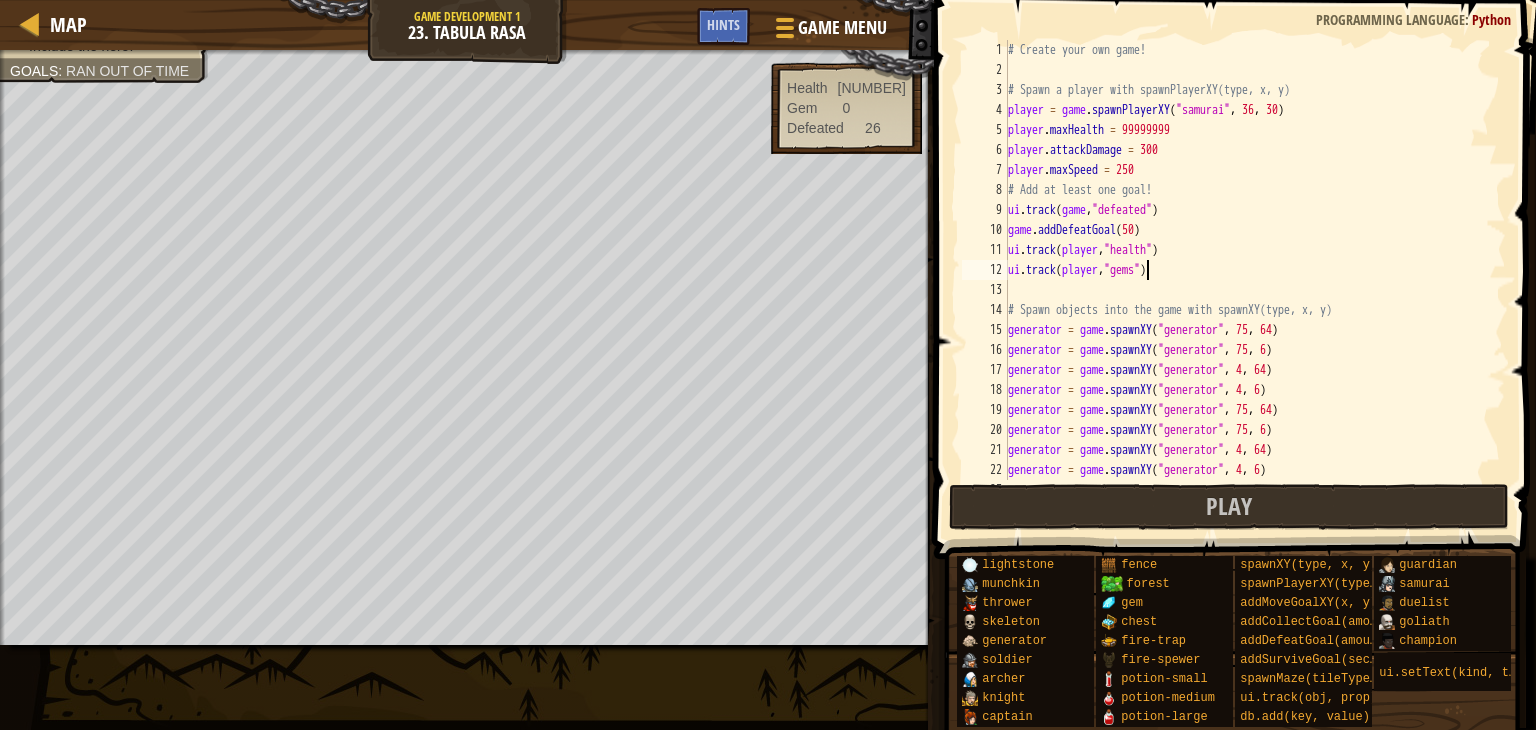 scroll, scrollTop: 9, scrollLeft: 11, axis: both 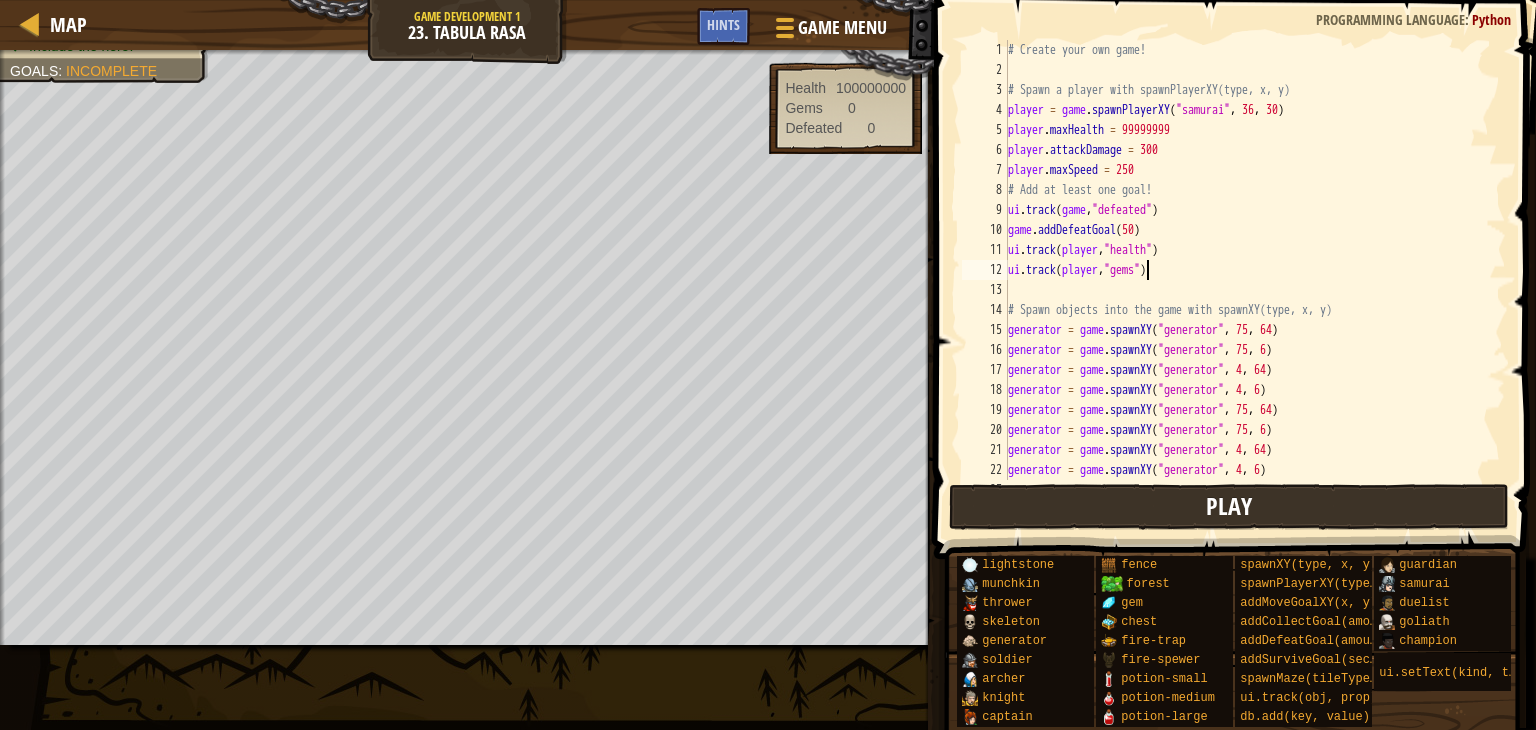 type on "ui.track(player,"gems")" 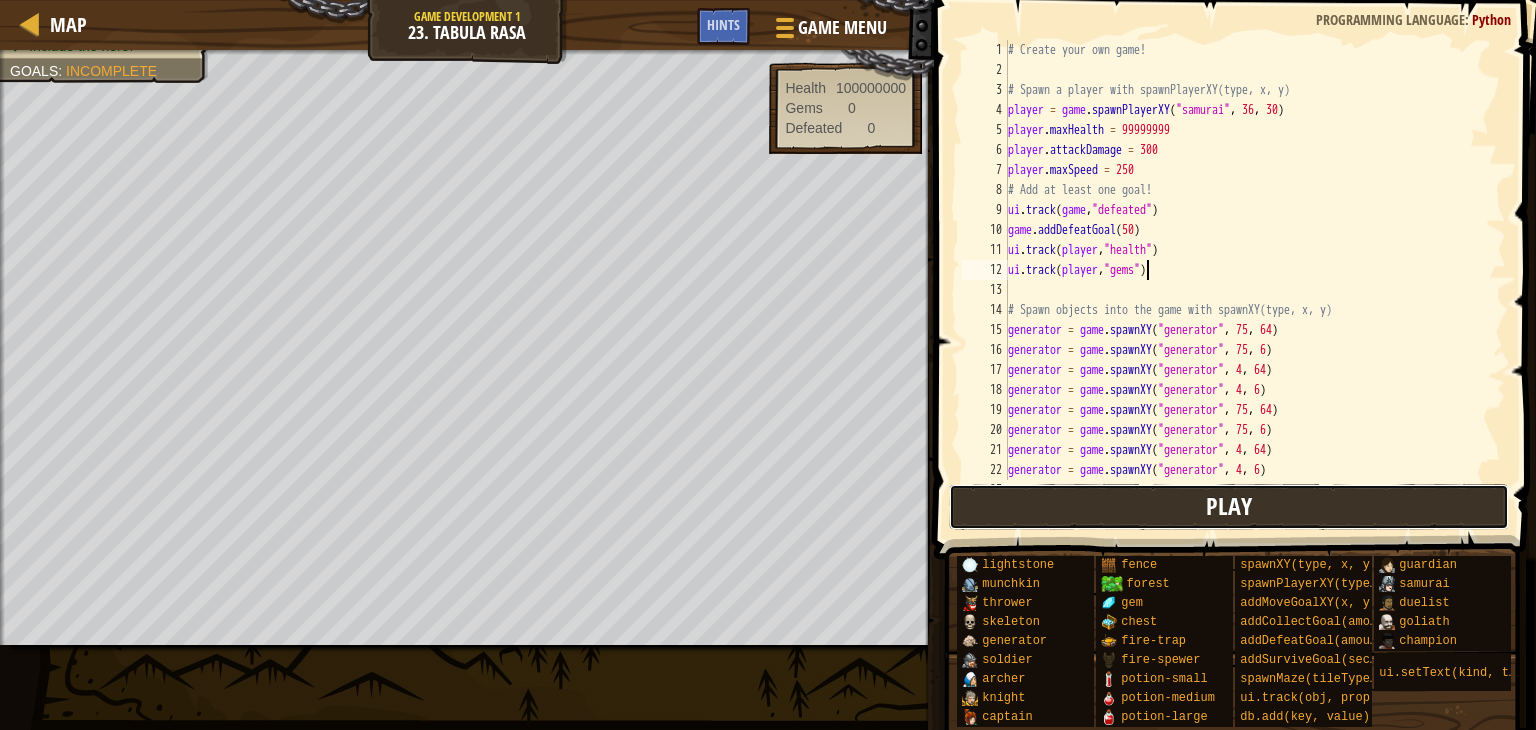 click on "Play" at bounding box center [1229, 506] 